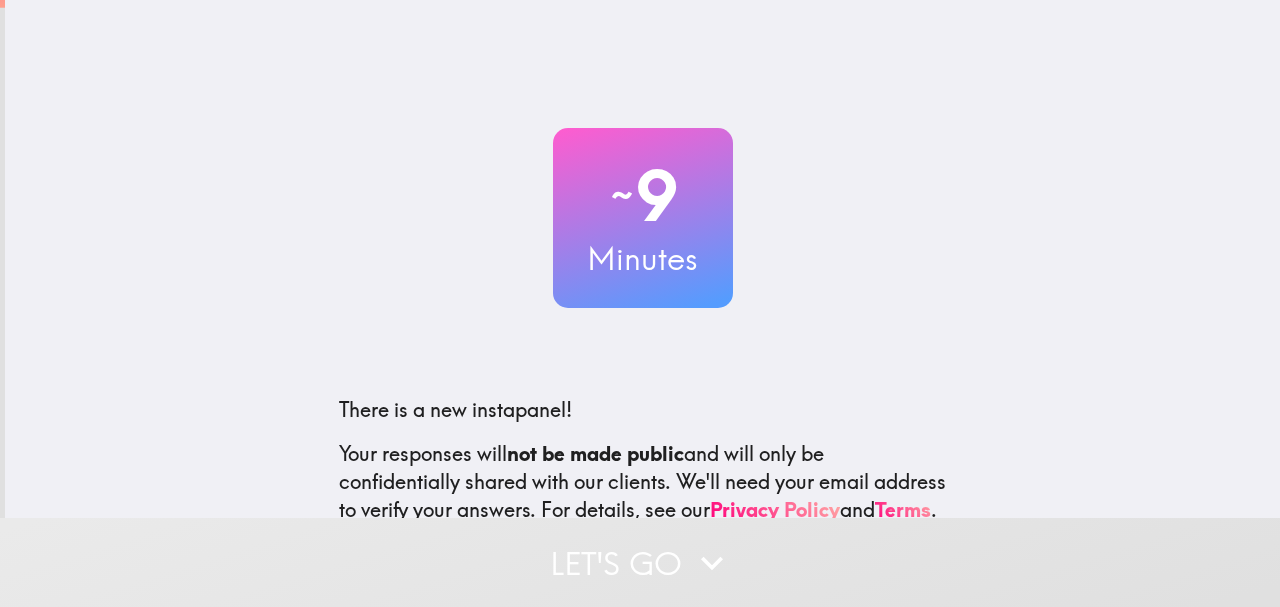scroll, scrollTop: 0, scrollLeft: 0, axis: both 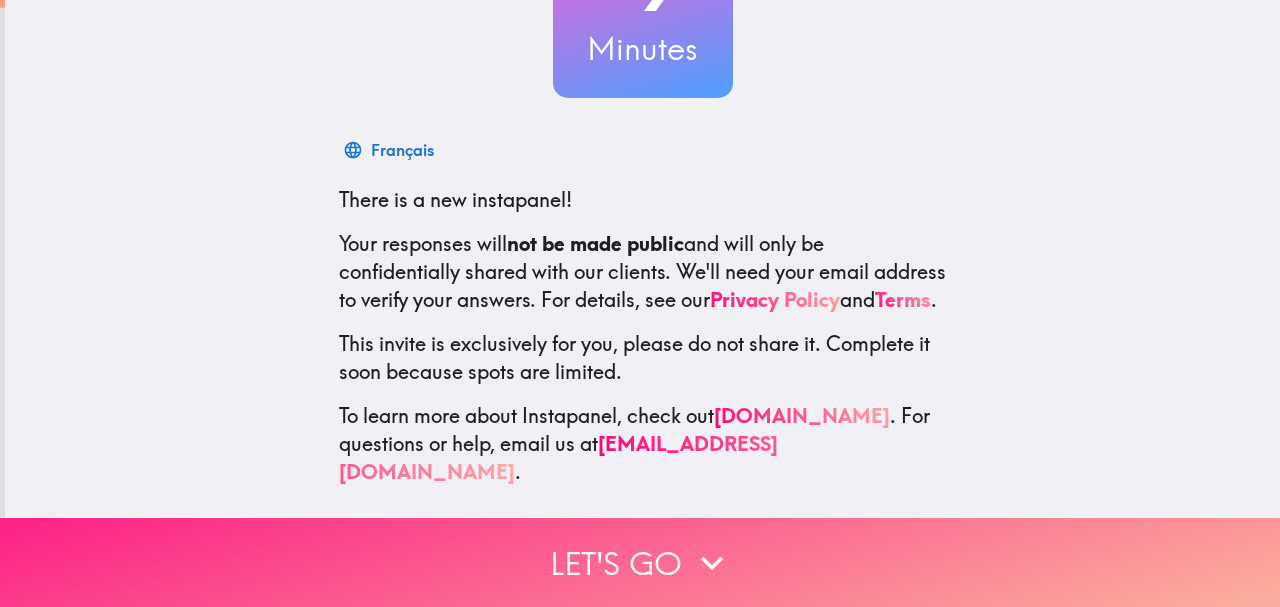 click on "Let's go" at bounding box center [640, 562] 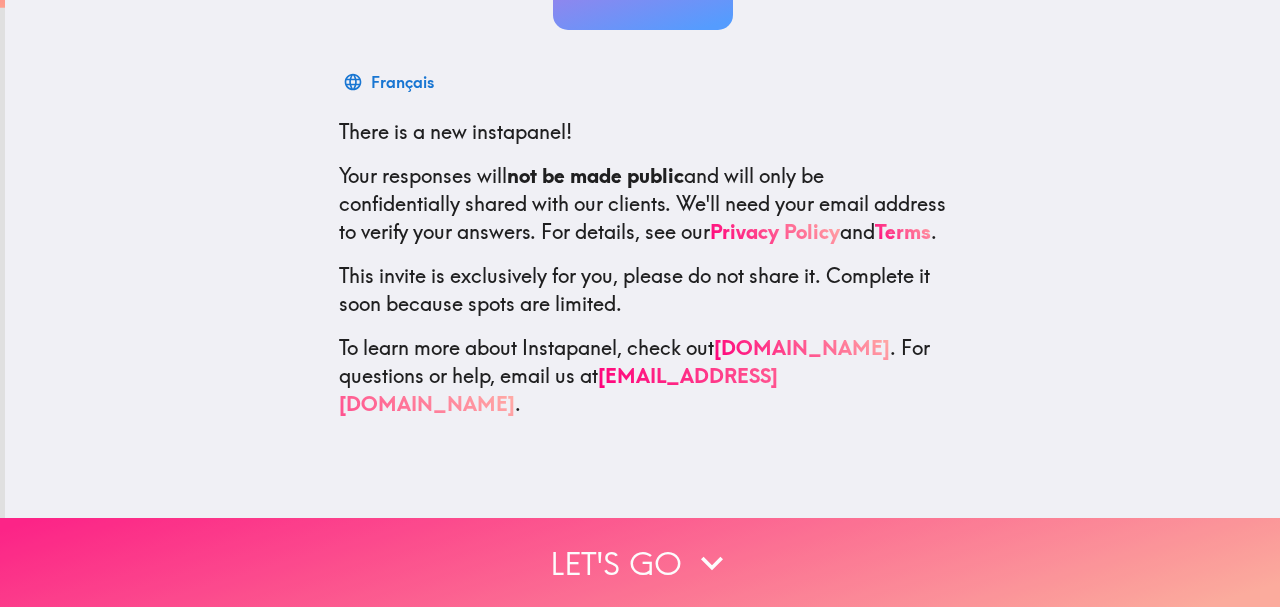 scroll, scrollTop: 0, scrollLeft: 0, axis: both 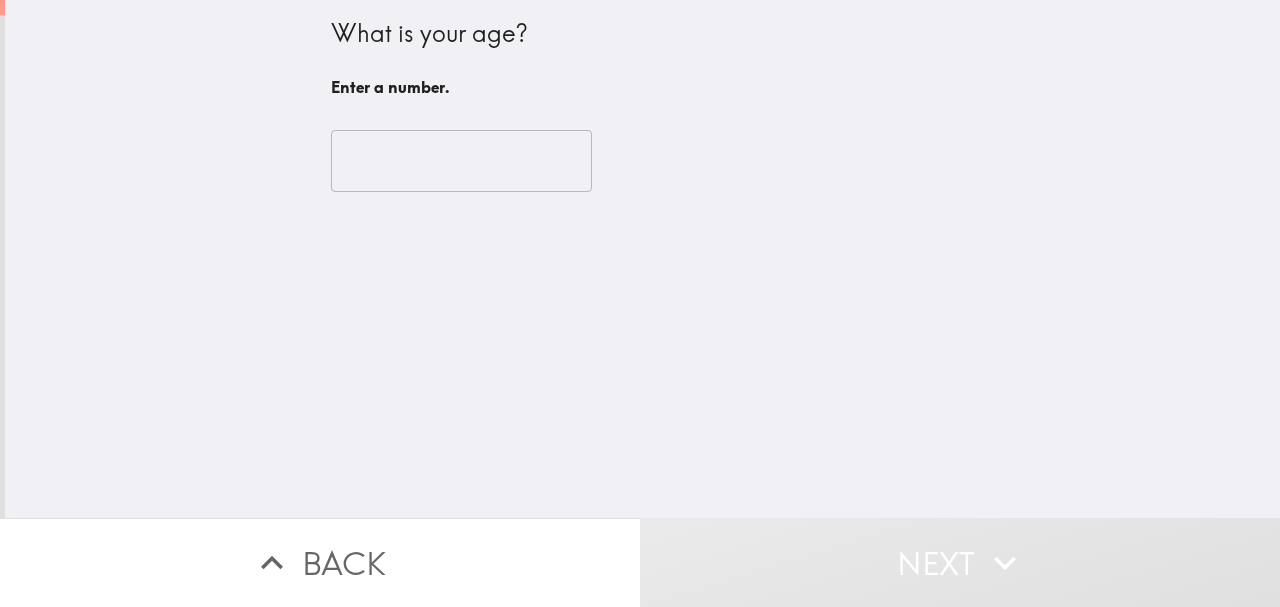click at bounding box center [461, 161] 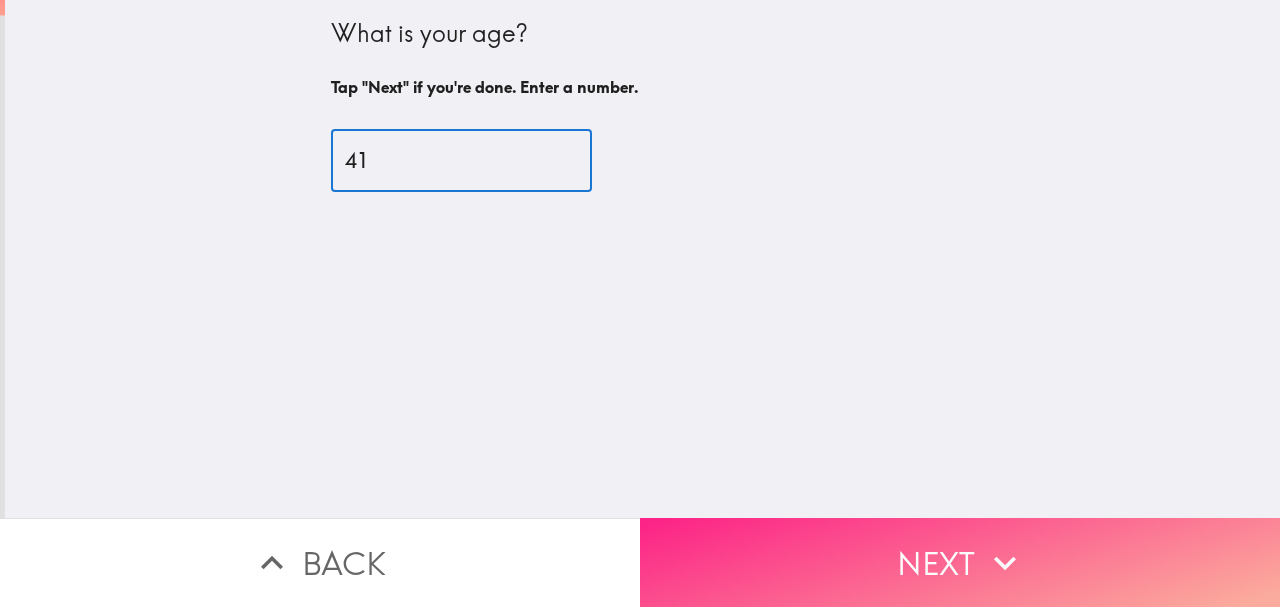 type on "41" 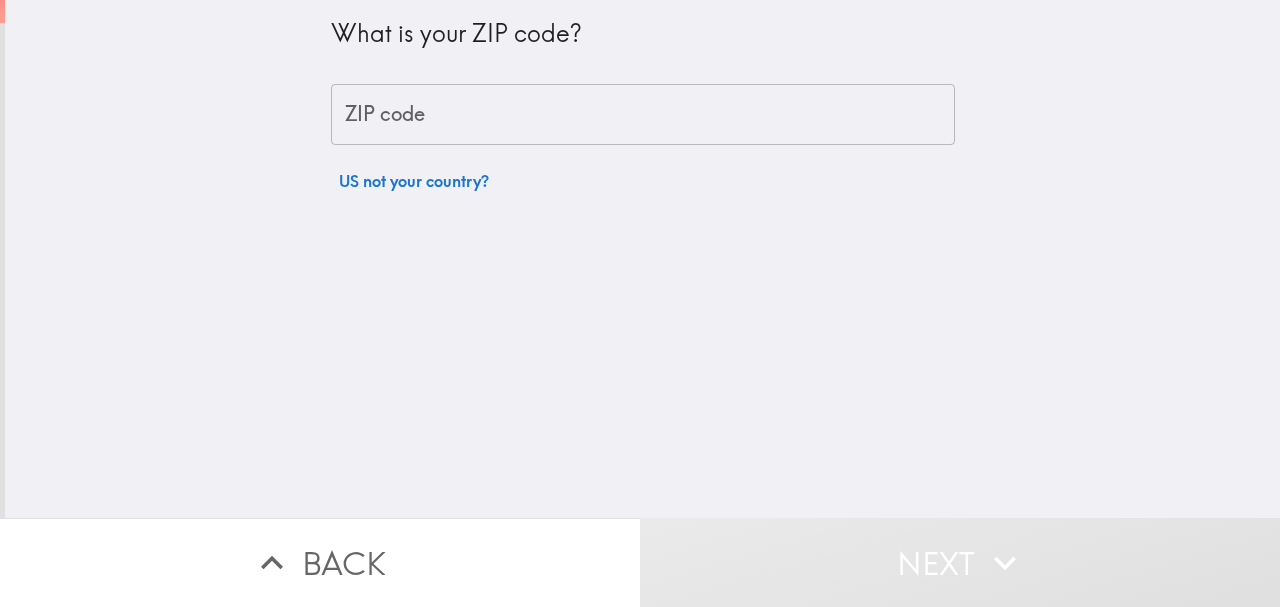 click on "ZIP code" at bounding box center [643, 115] 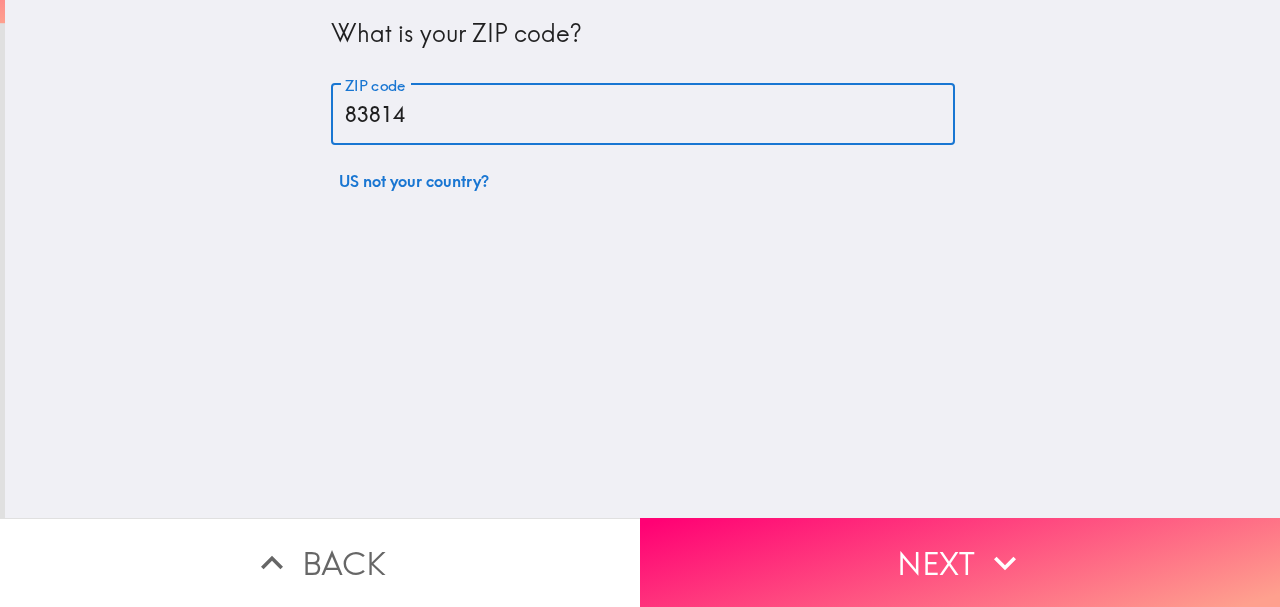type on "83814" 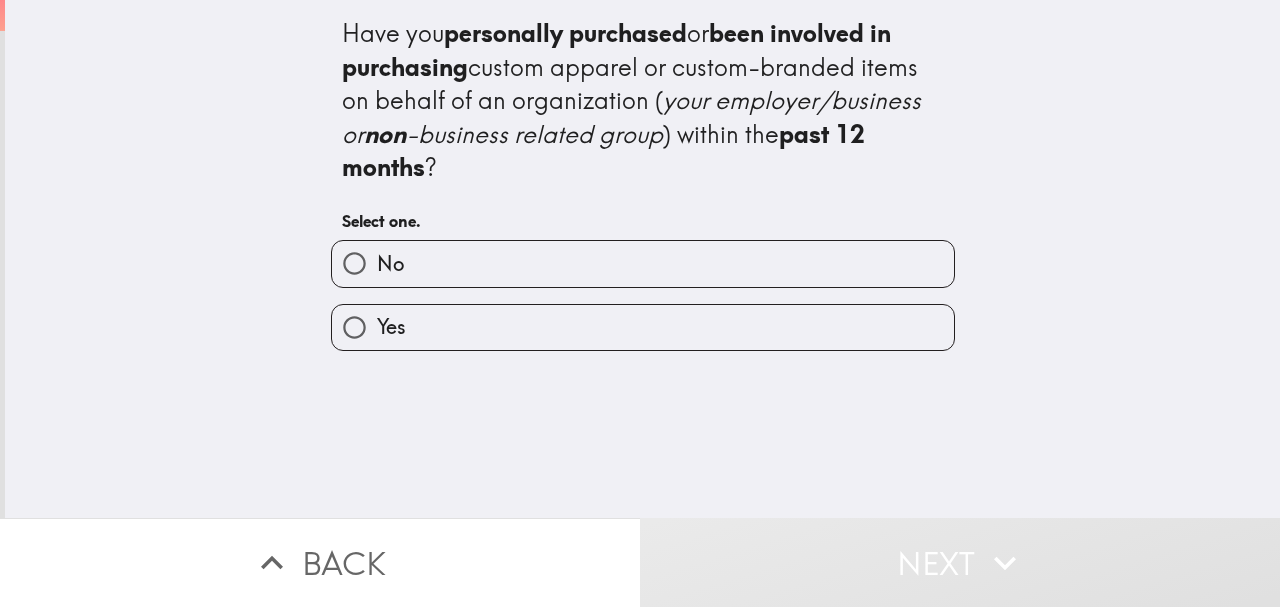 click on "Yes" at bounding box center (643, 327) 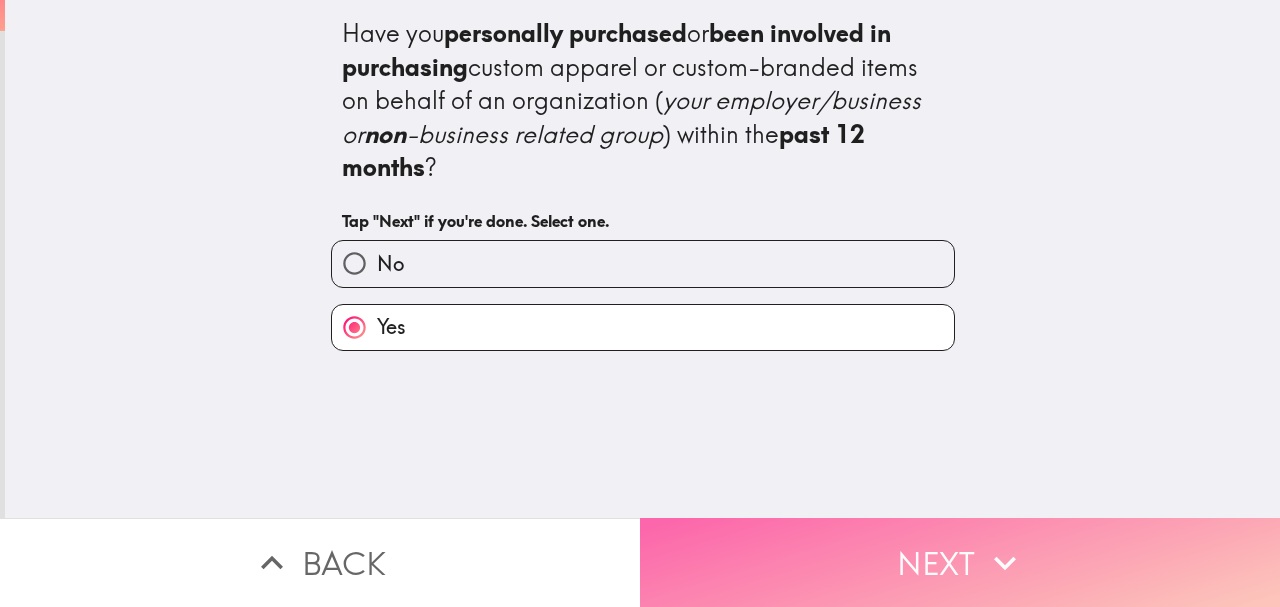 click on "Next" at bounding box center [960, 562] 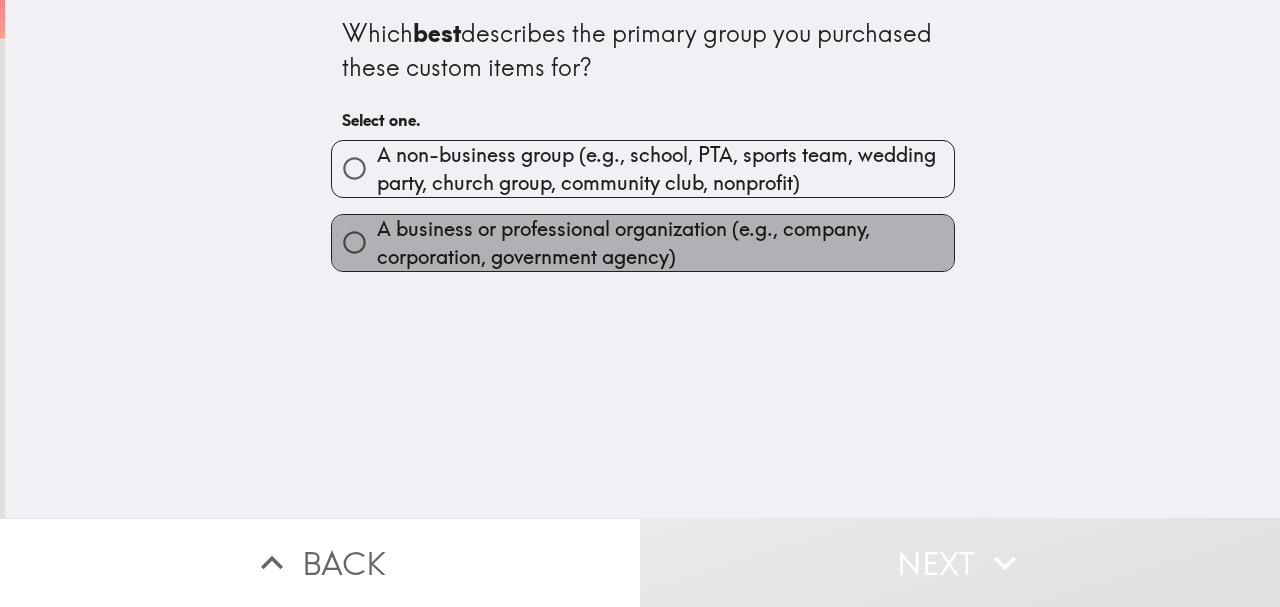click on "A business or professional organization (e.g., company, corporation, government agency)" at bounding box center (665, 243) 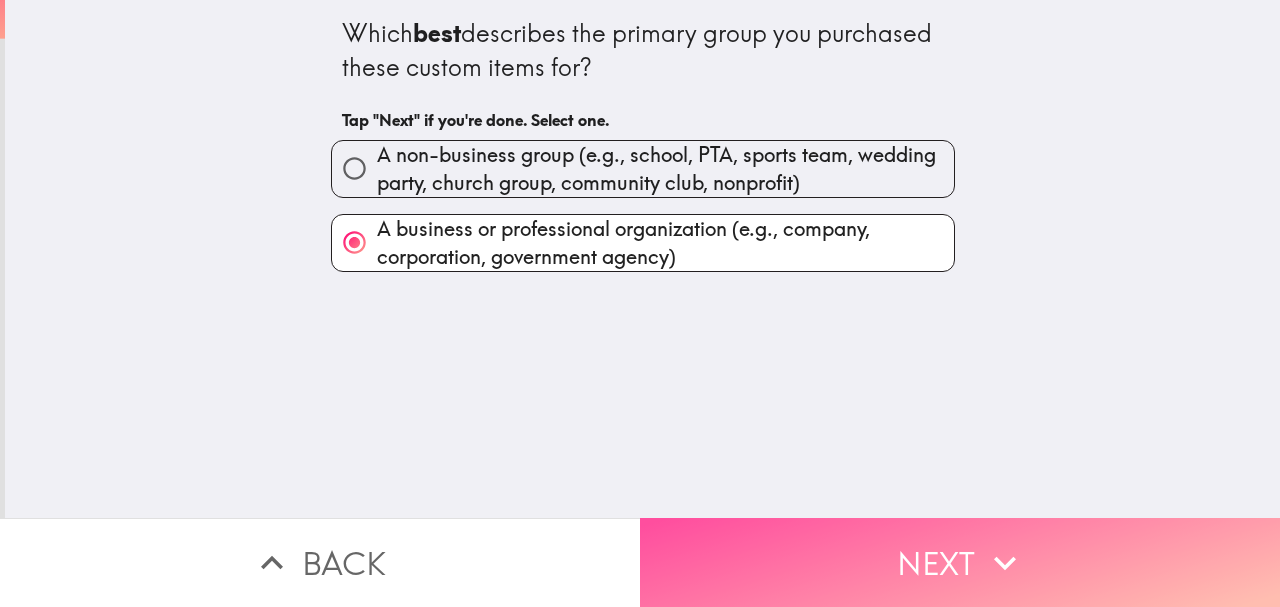 drag, startPoint x: 843, startPoint y: 551, endPoint x: 843, endPoint y: 532, distance: 19 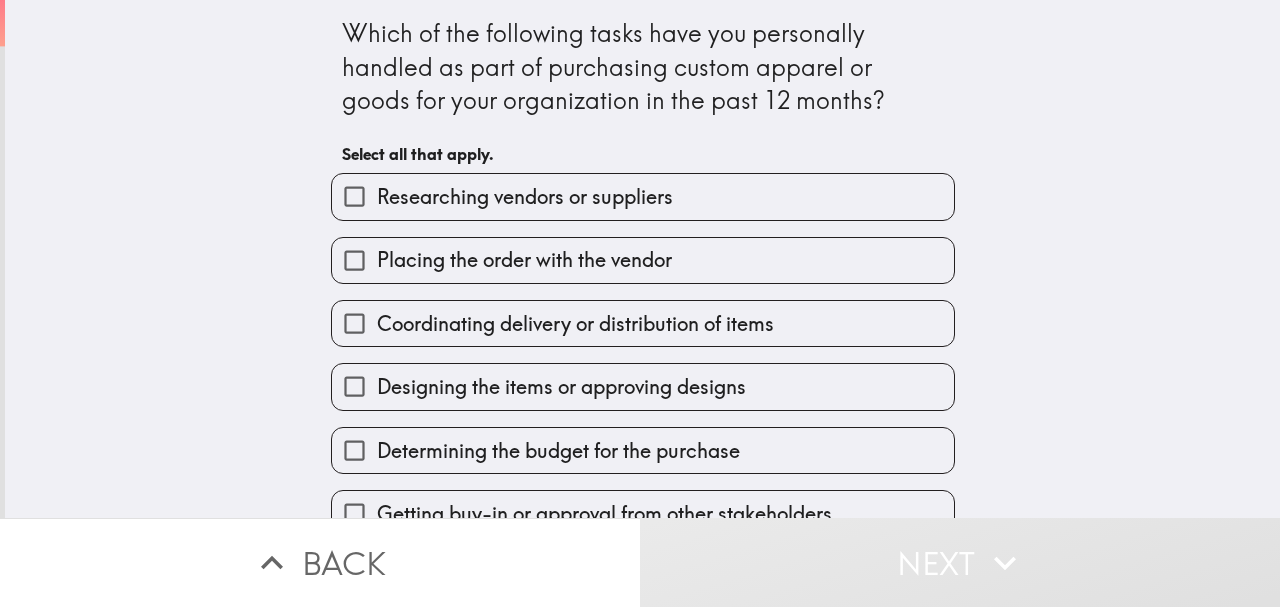 click on "Researching vendors or suppliers" at bounding box center [525, 197] 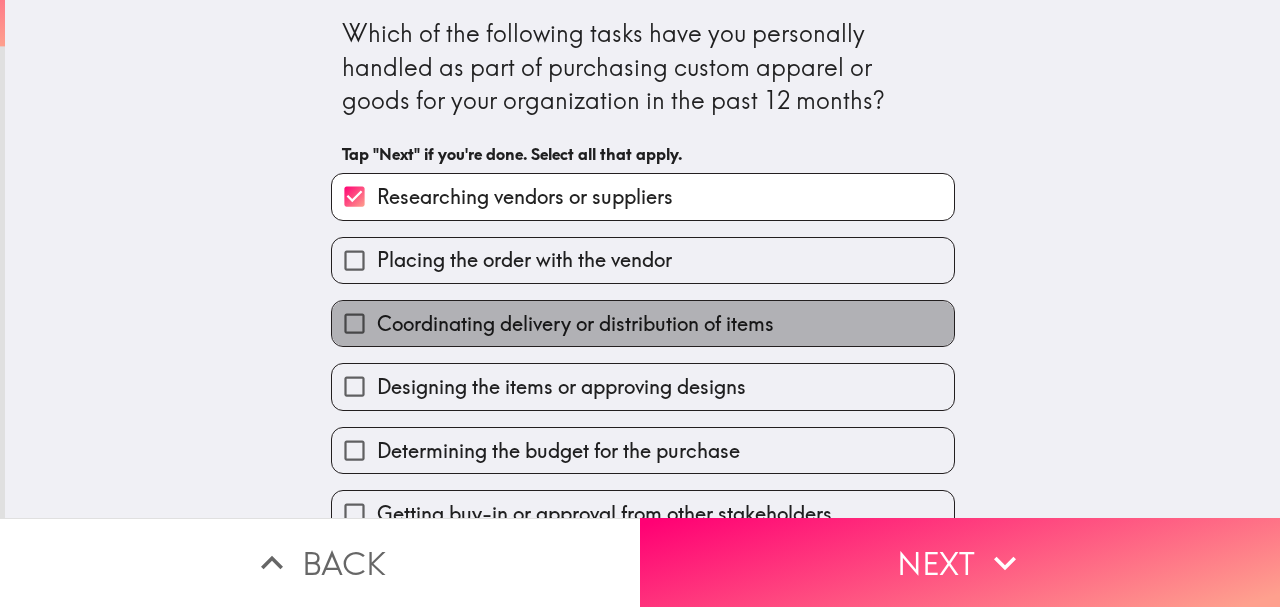 drag, startPoint x: 529, startPoint y: 321, endPoint x: 529, endPoint y: 351, distance: 30 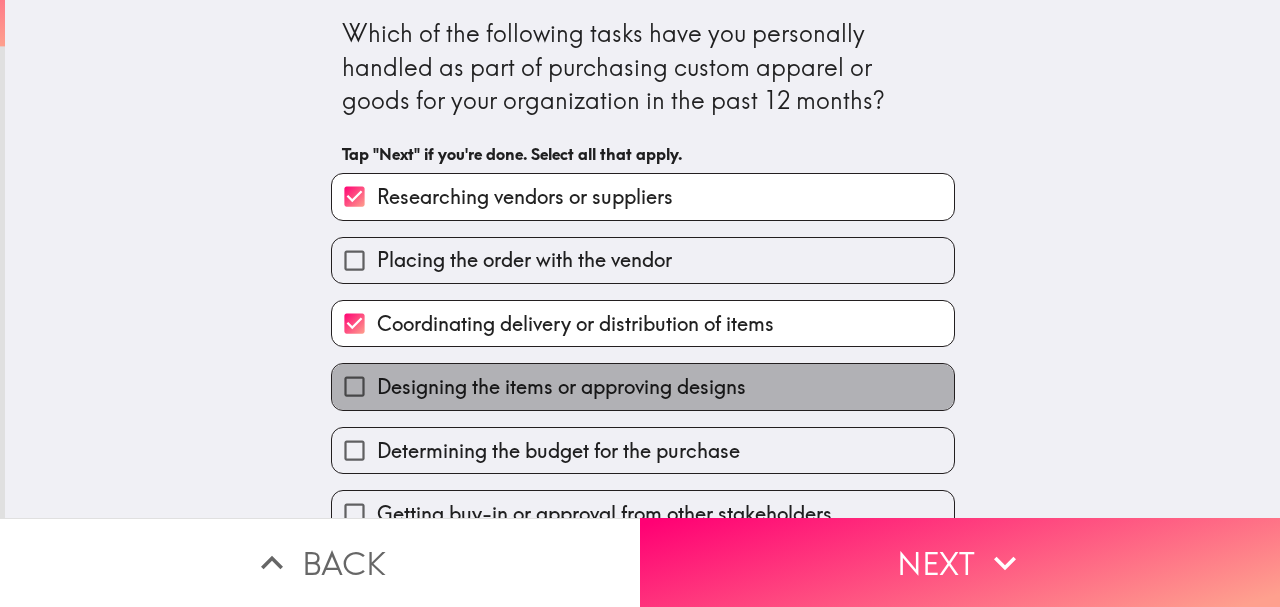 click on "Designing the items or approving designs" at bounding box center [561, 387] 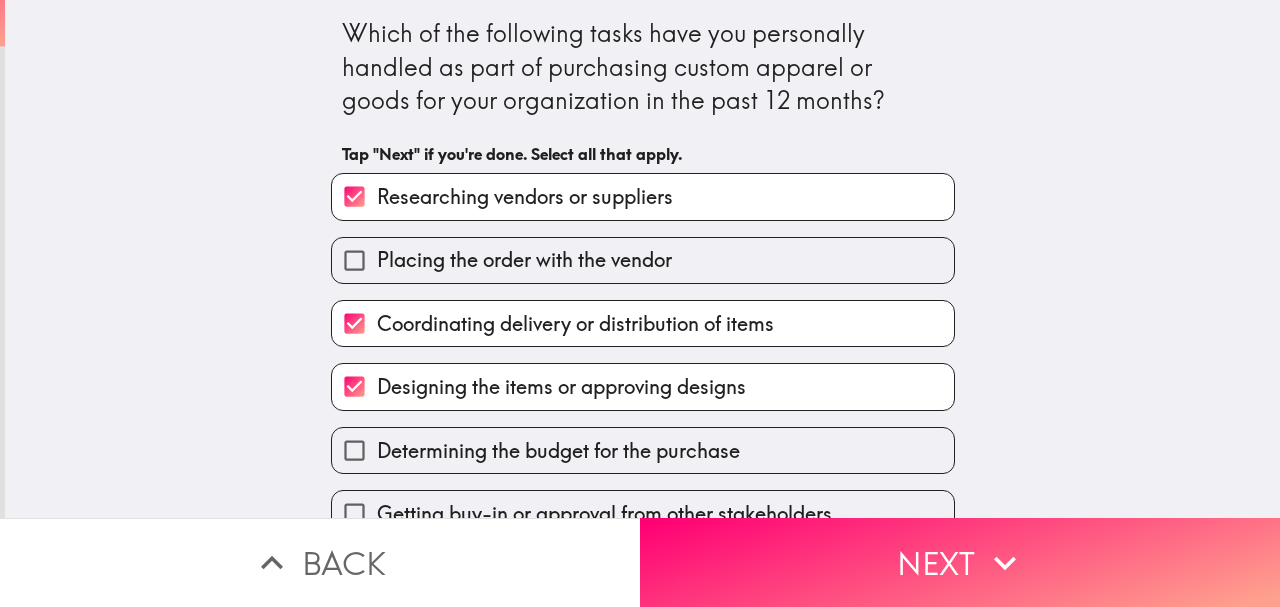 click on "Determining the budget for the purchase" at bounding box center (558, 451) 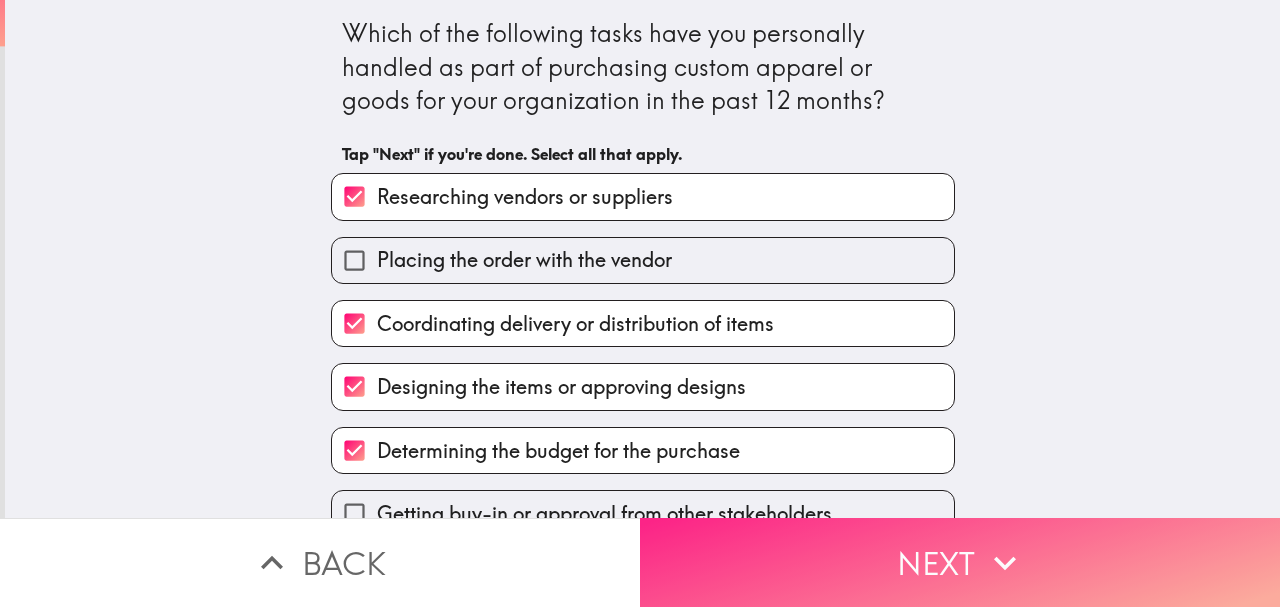 click on "Next" at bounding box center (960, 562) 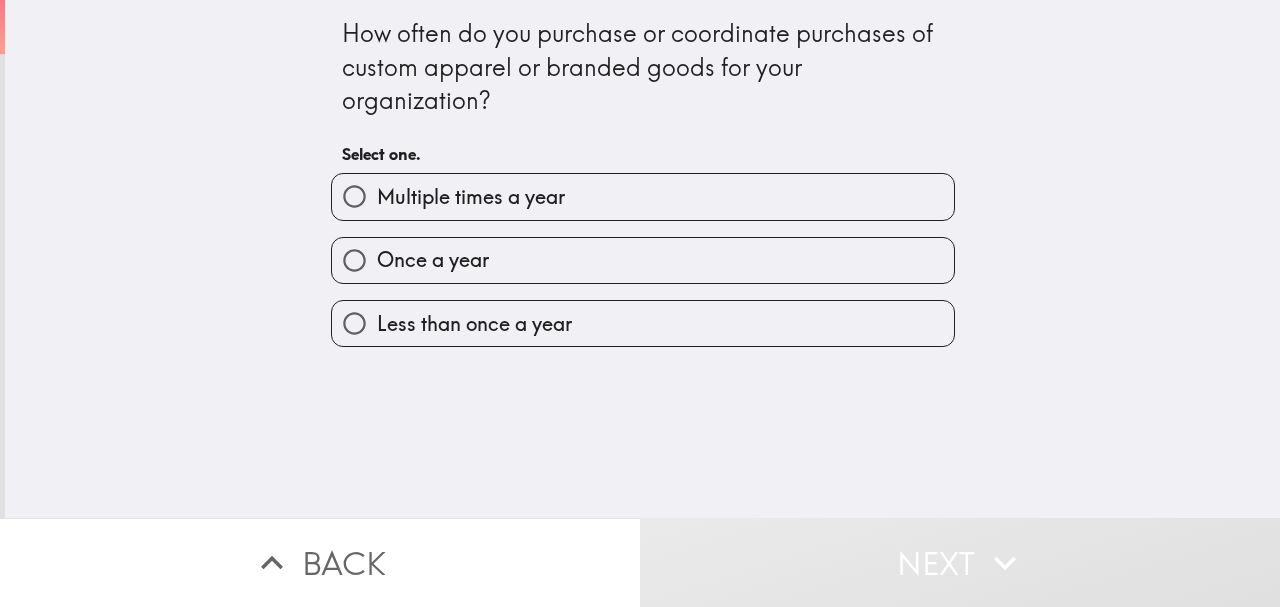 click on "Multiple times a year" at bounding box center [471, 197] 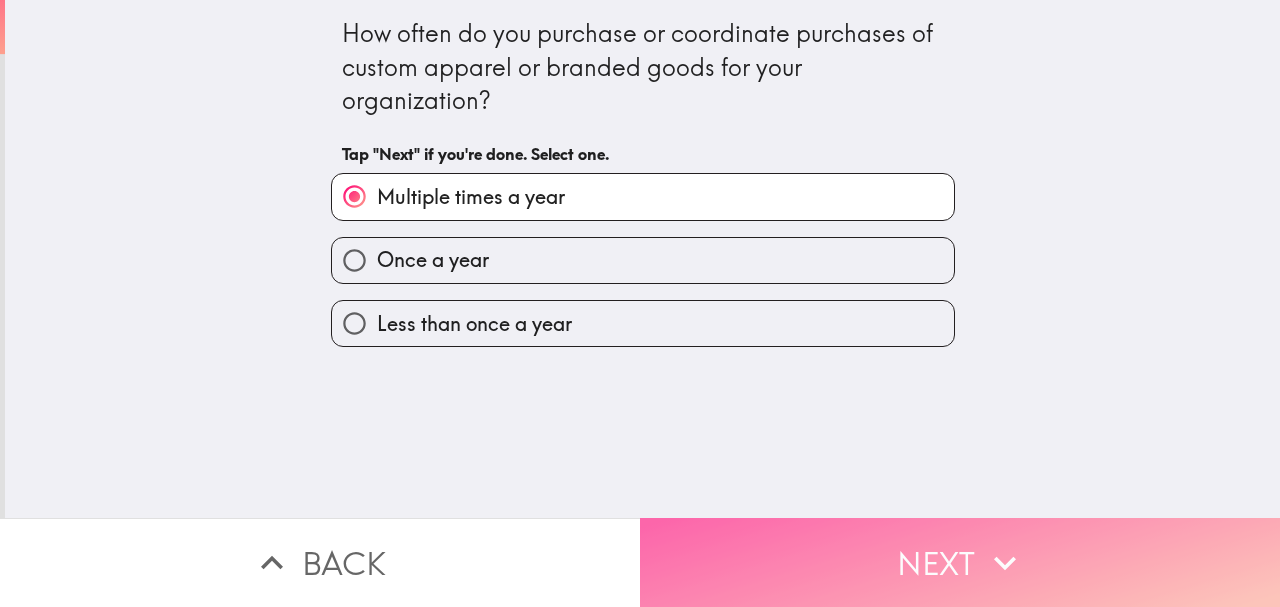 click on "Next" at bounding box center (960, 562) 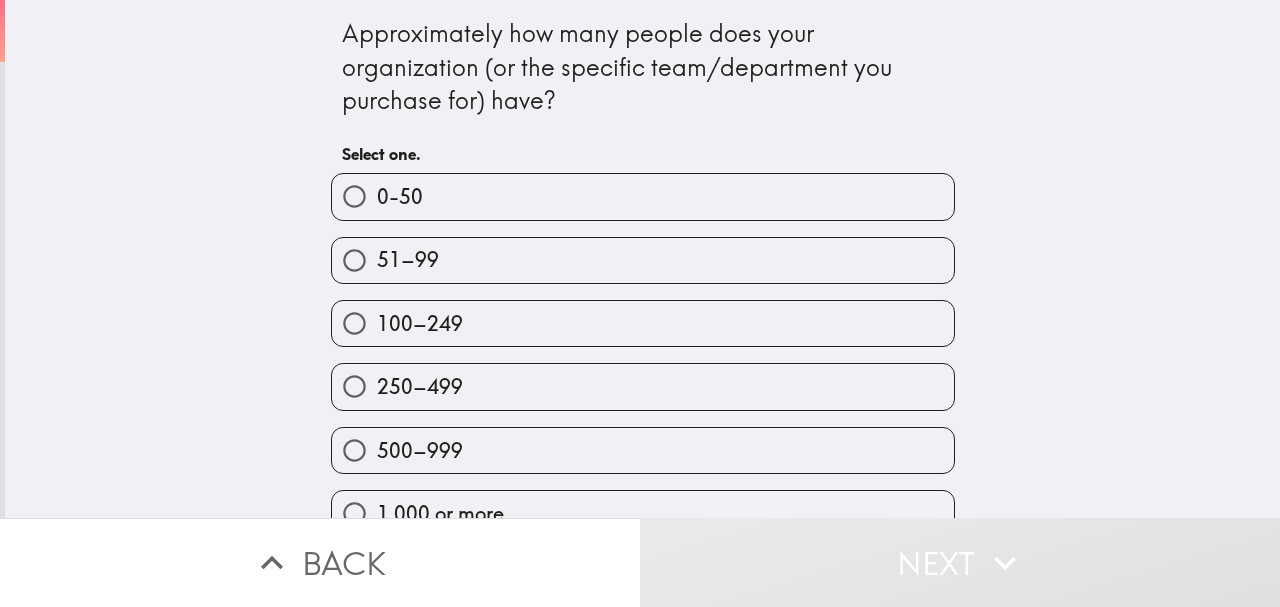 click on "500–999" at bounding box center [643, 450] 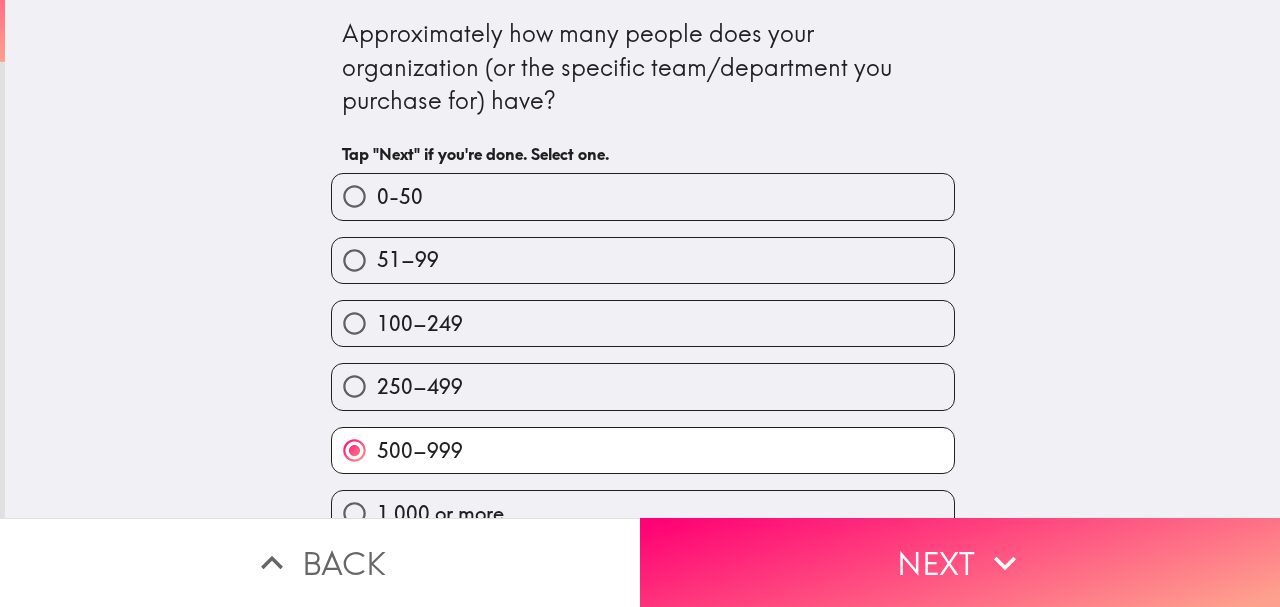 scroll, scrollTop: 35, scrollLeft: 0, axis: vertical 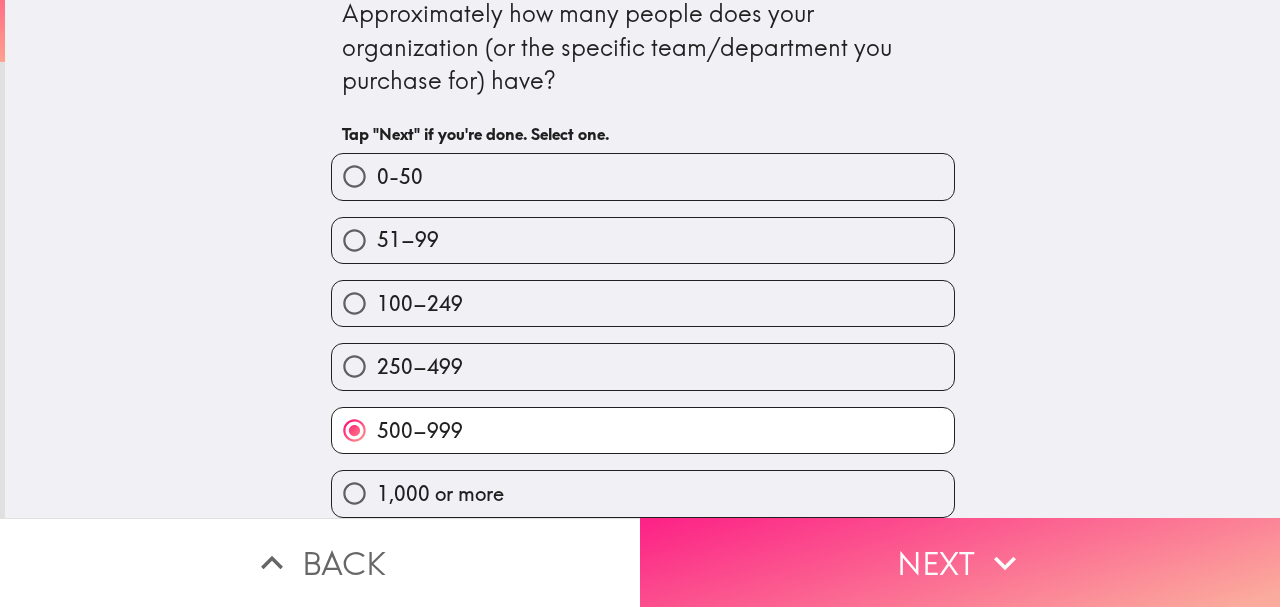 click on "Next" at bounding box center [960, 562] 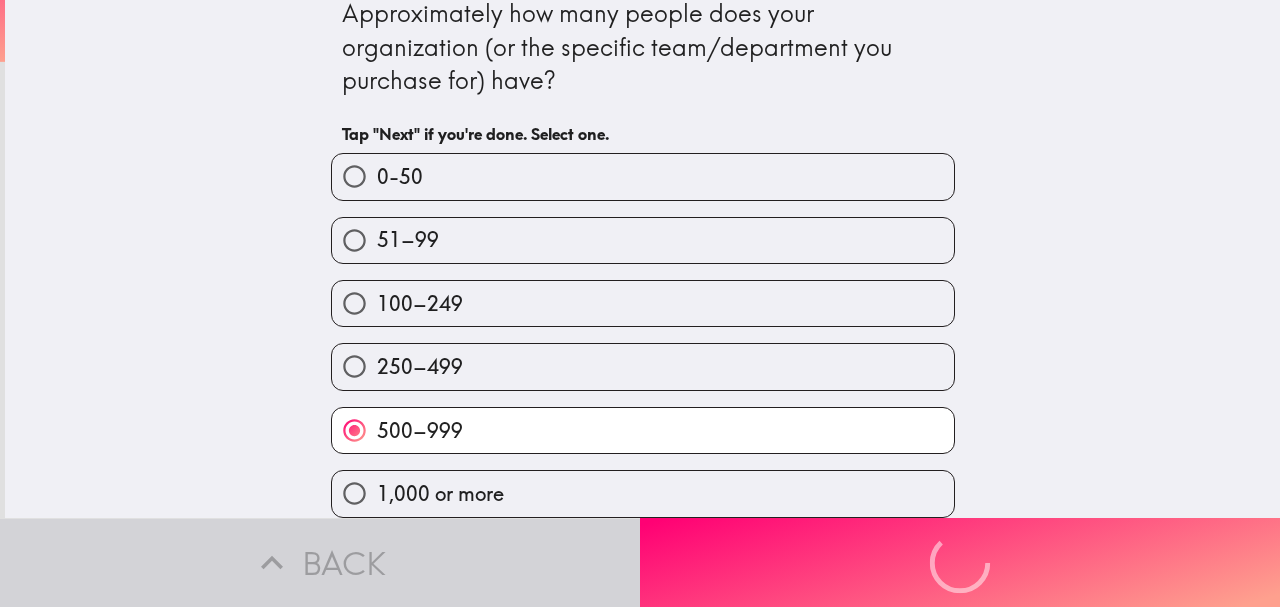 scroll, scrollTop: 0, scrollLeft: 0, axis: both 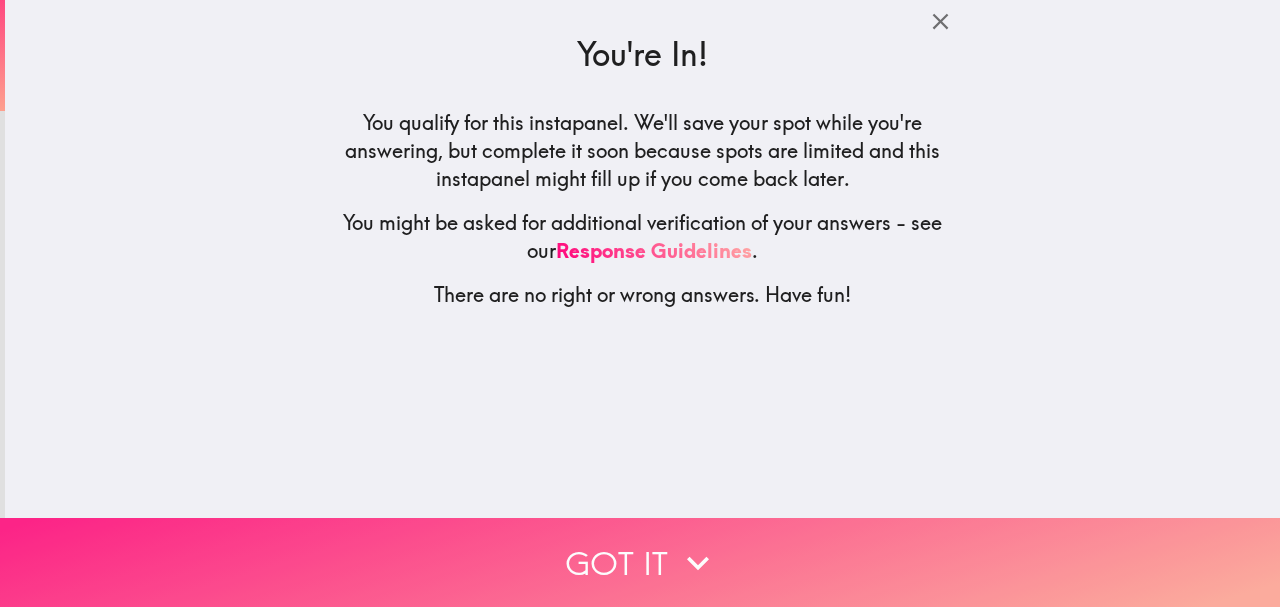 click 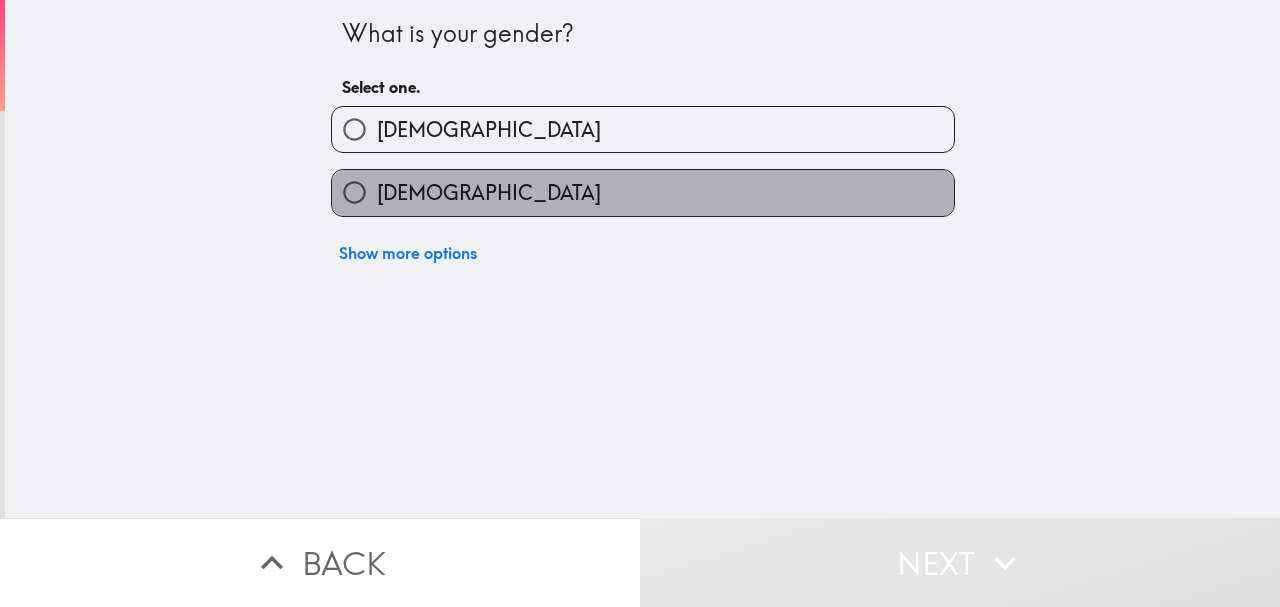 click on "[DEMOGRAPHIC_DATA]" at bounding box center (643, 192) 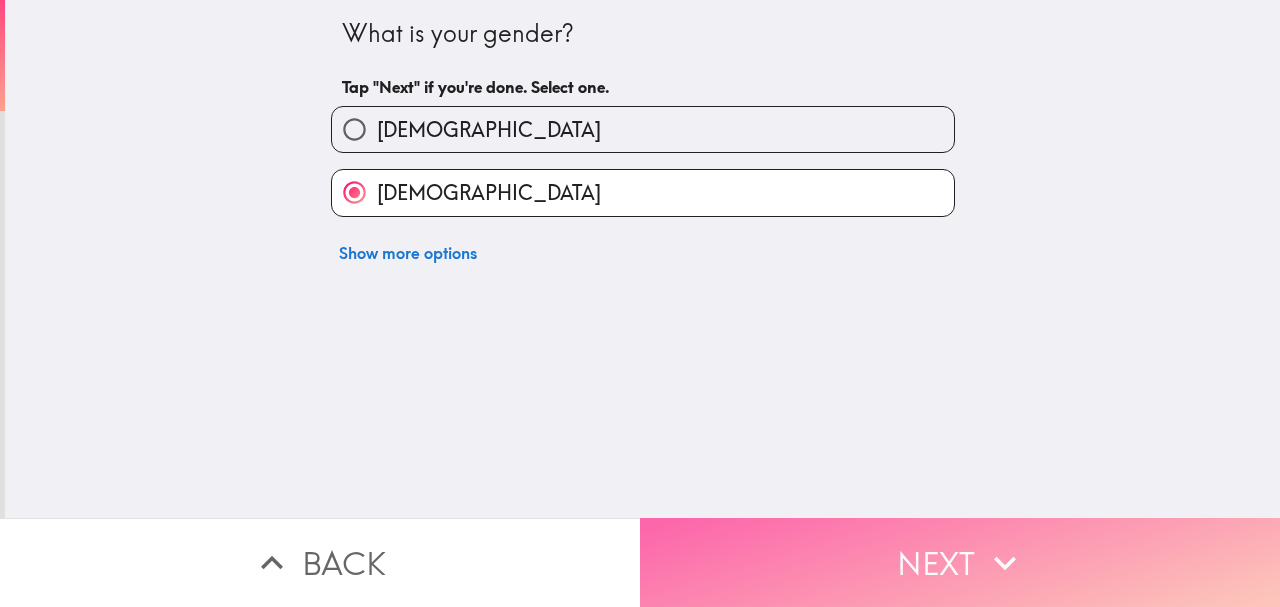 click on "Next" at bounding box center [960, 562] 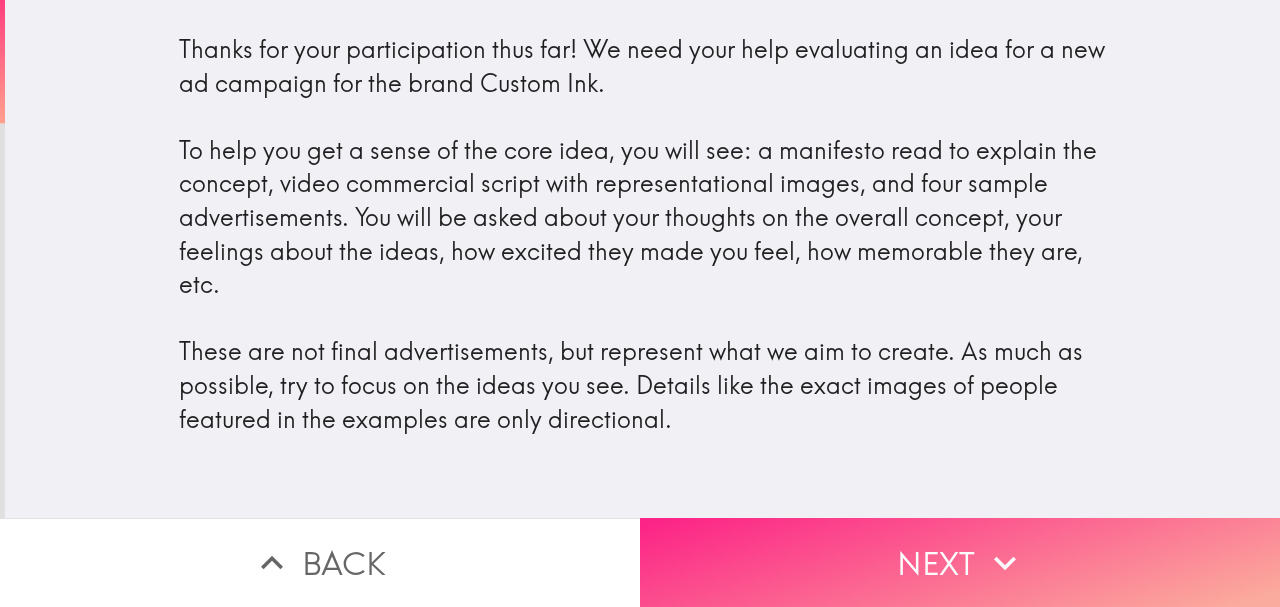 click on "Next" at bounding box center (960, 562) 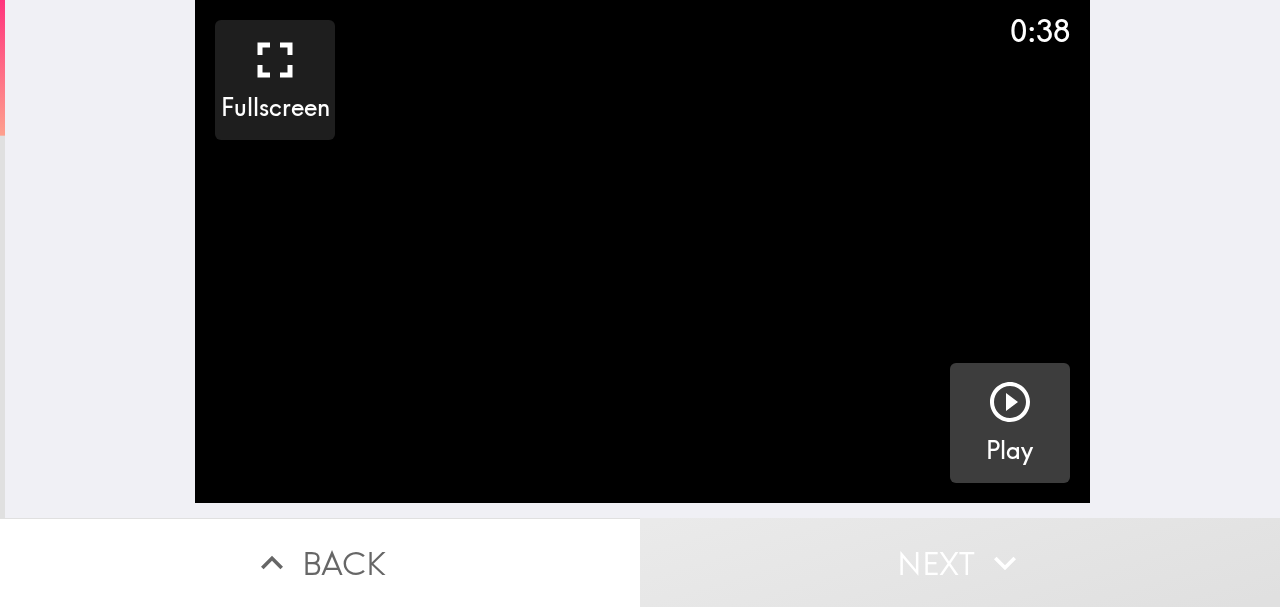 click 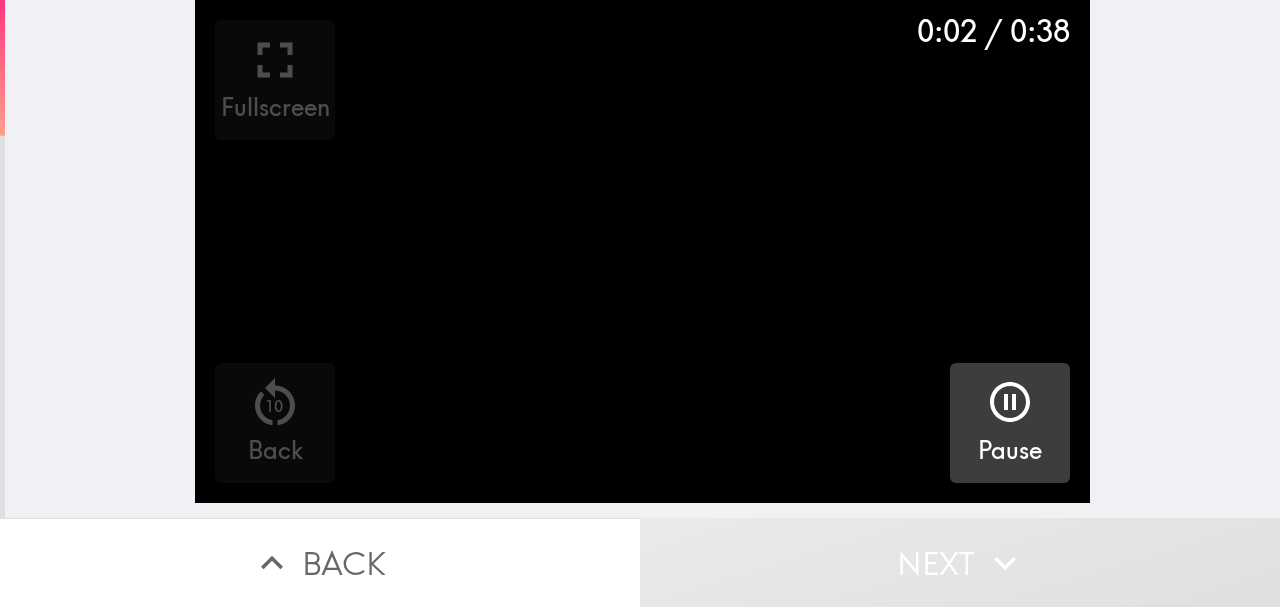 click on "0:02 / 0:38 Fullscreen 10 Back Pause" at bounding box center [642, 259] 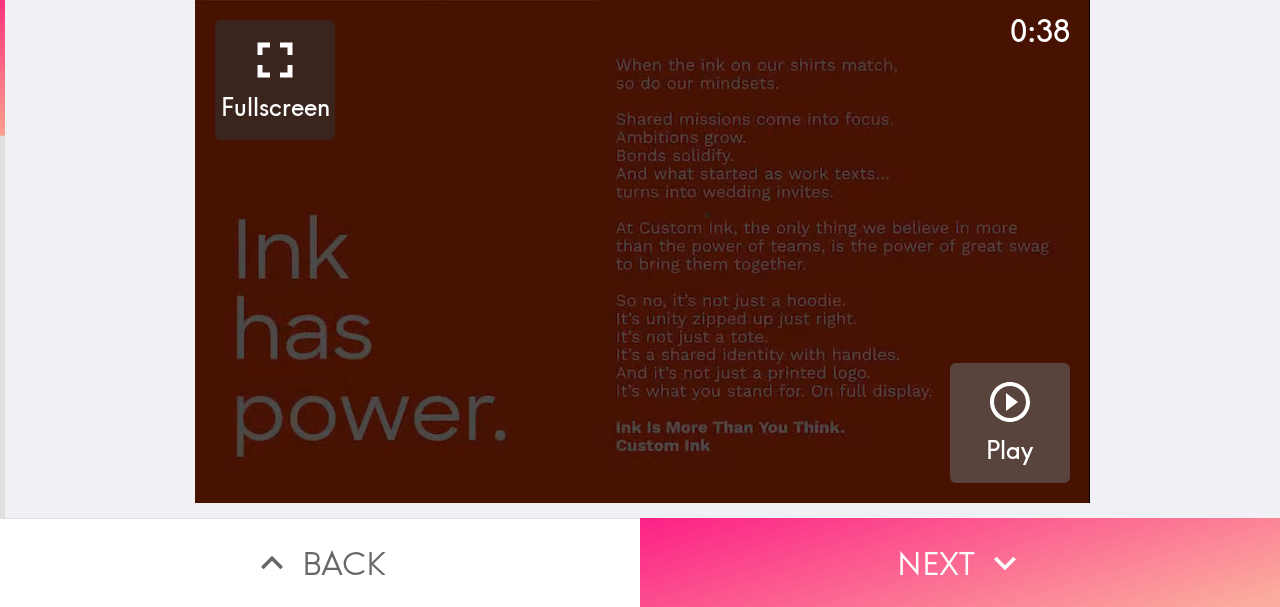 click on "Next" at bounding box center (960, 562) 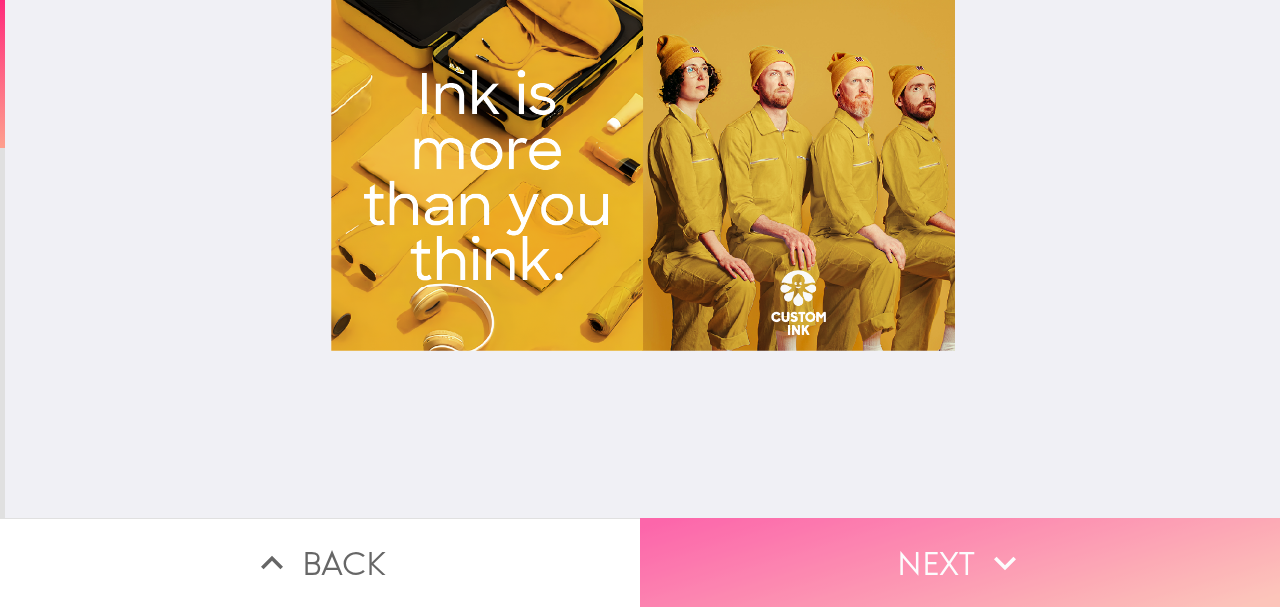 click on "Next" at bounding box center (960, 562) 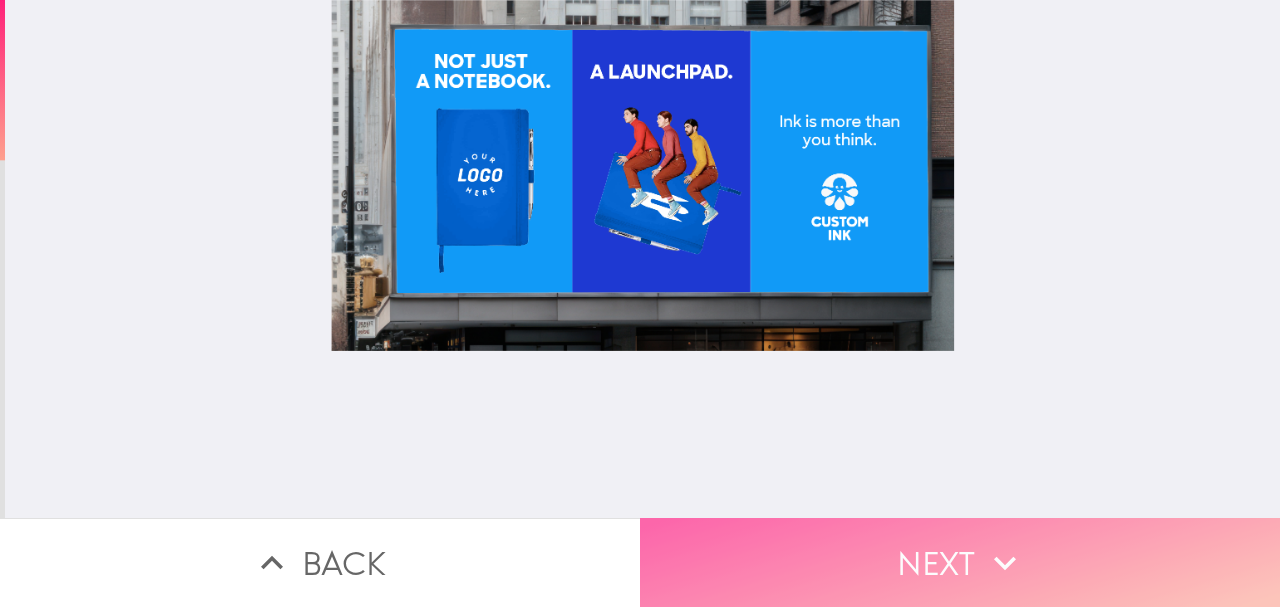 click on "Next" at bounding box center (960, 562) 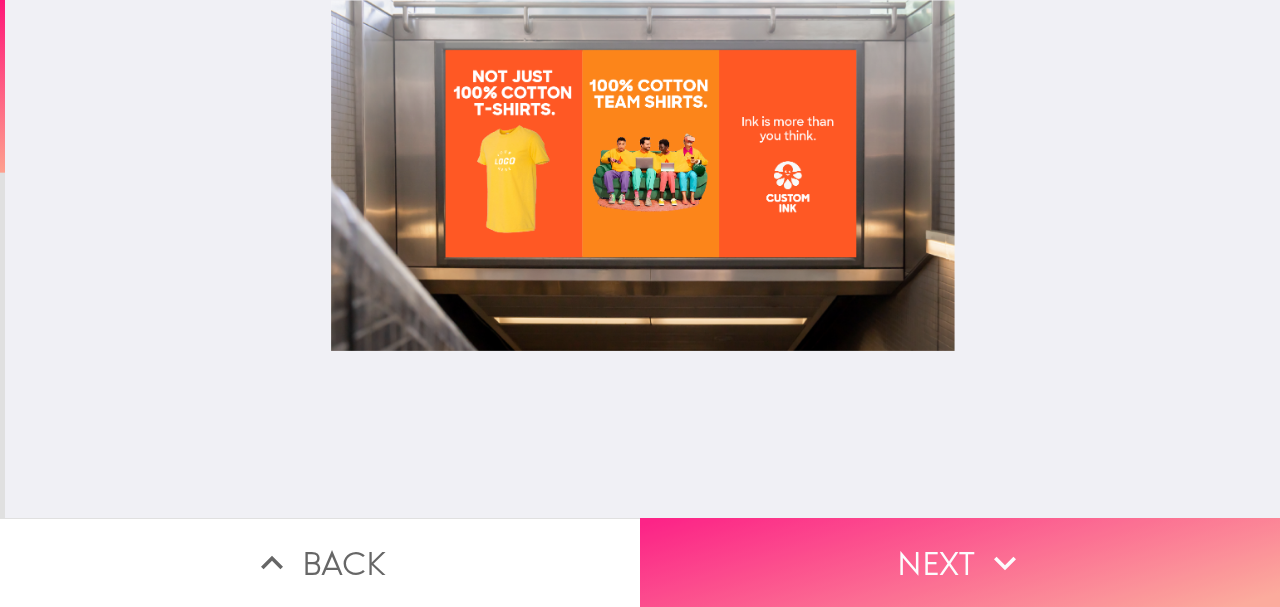 click on "Next" at bounding box center (960, 562) 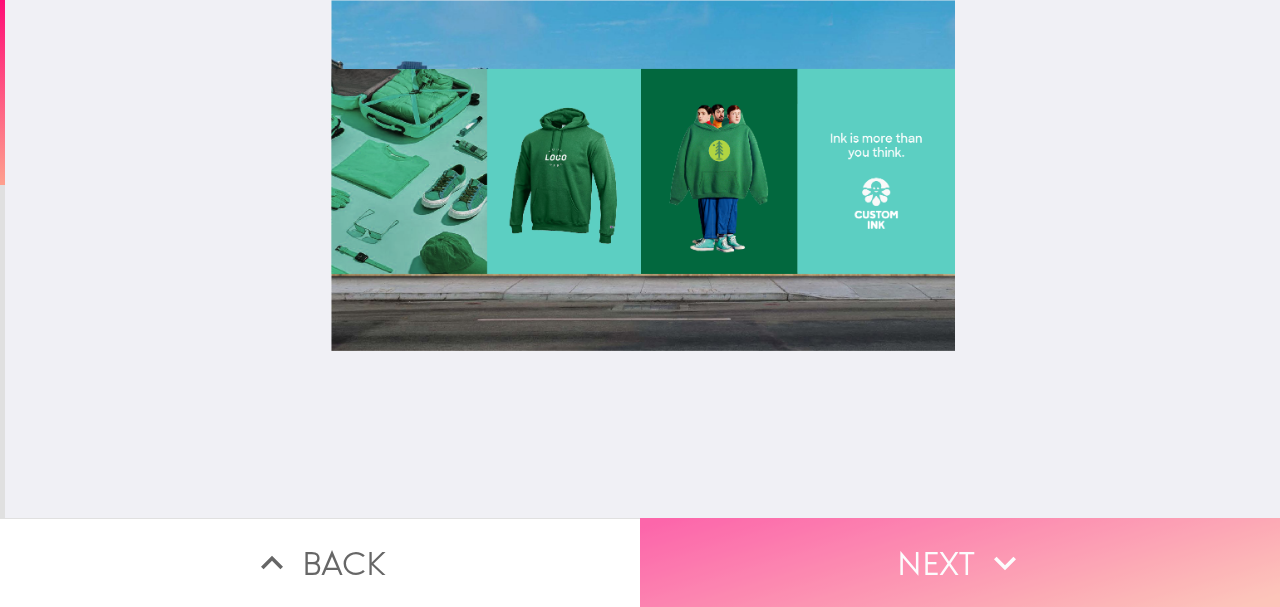 click on "Next" at bounding box center [960, 562] 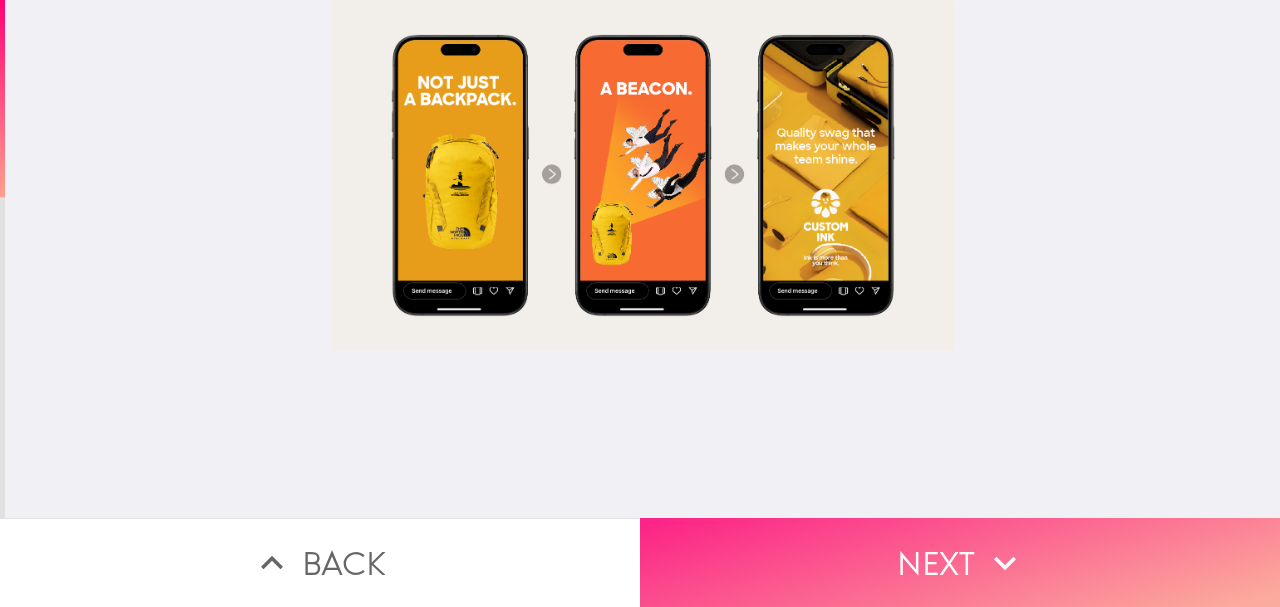 click on "Next" at bounding box center [960, 562] 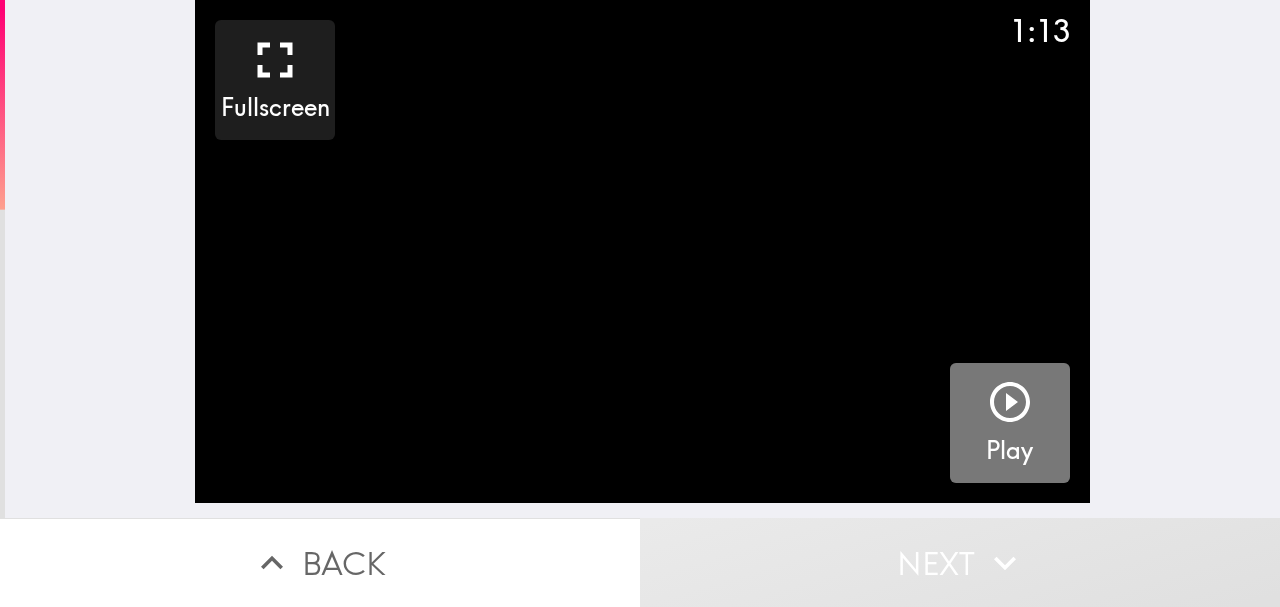 click on "Play" at bounding box center (1010, 423) 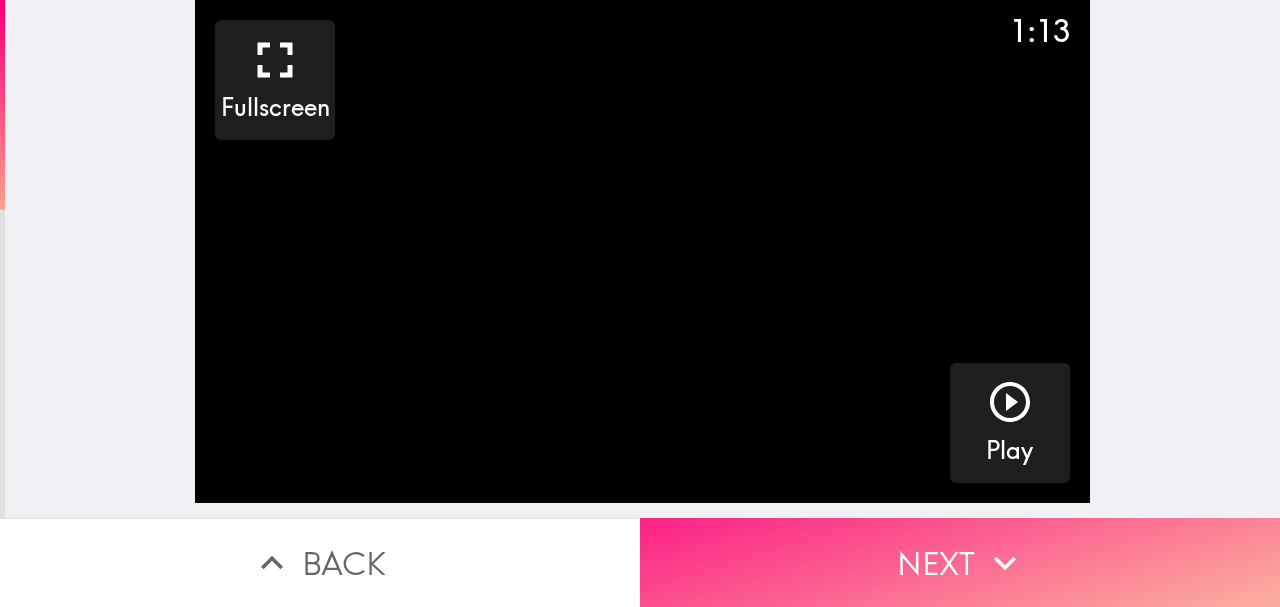 click on "Next" at bounding box center [960, 562] 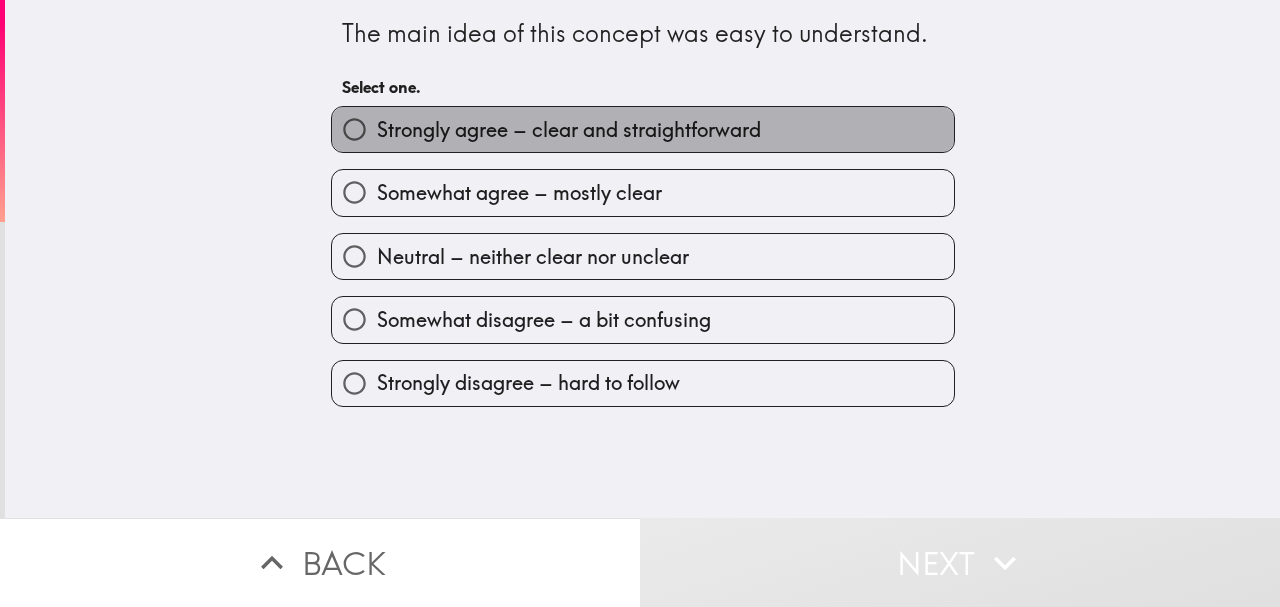 click on "Strongly agree – clear and straightforward" at bounding box center [643, 129] 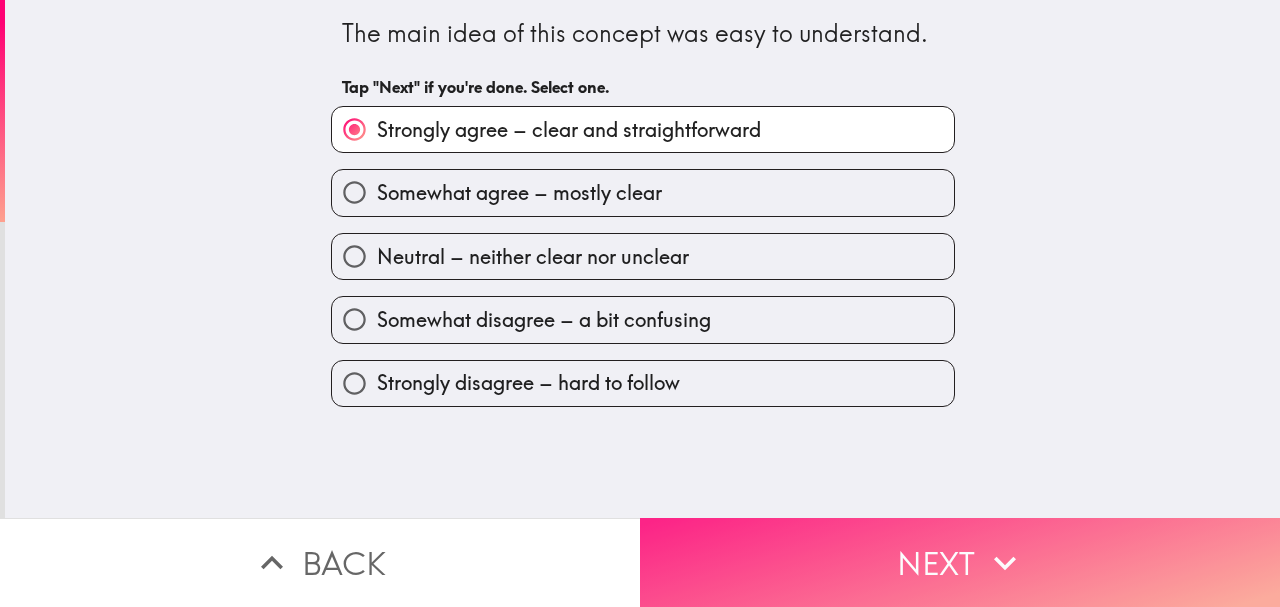 click on "Next" at bounding box center (960, 562) 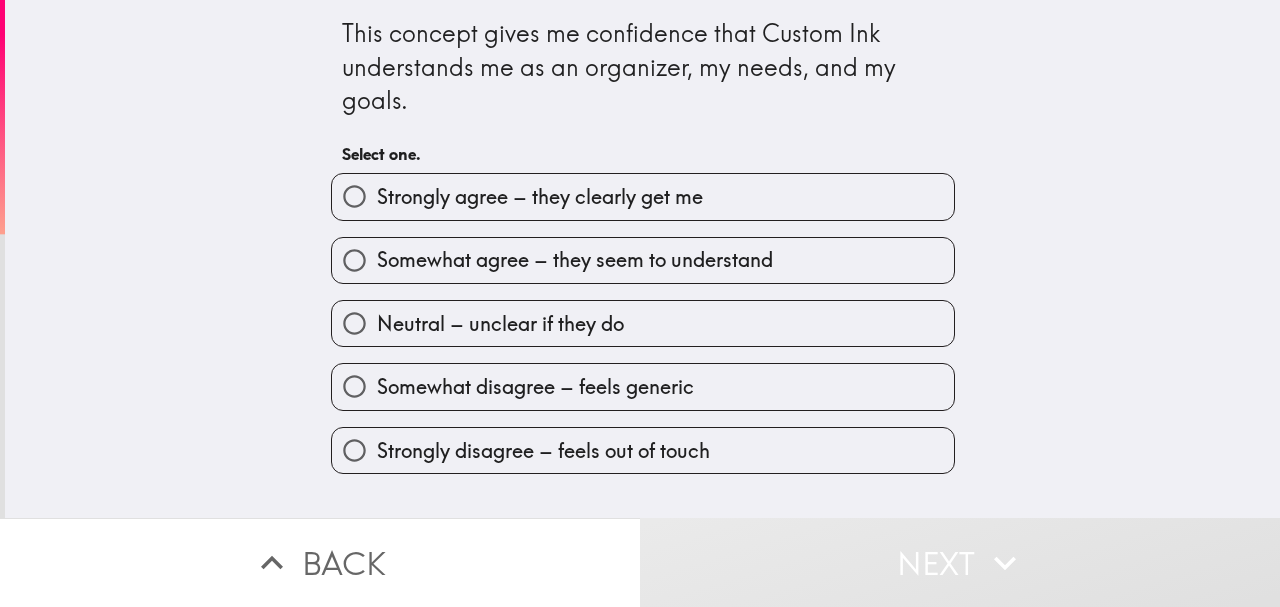 click on "Strongly agree – they clearly get me" at bounding box center (540, 197) 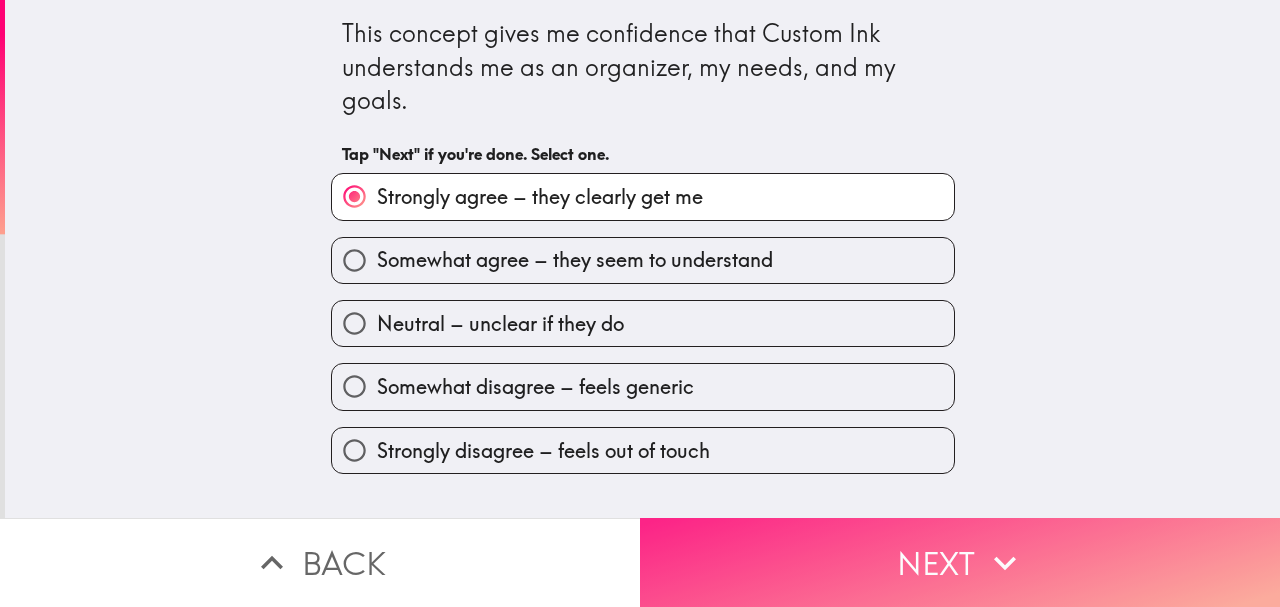 click on "Next" at bounding box center [960, 562] 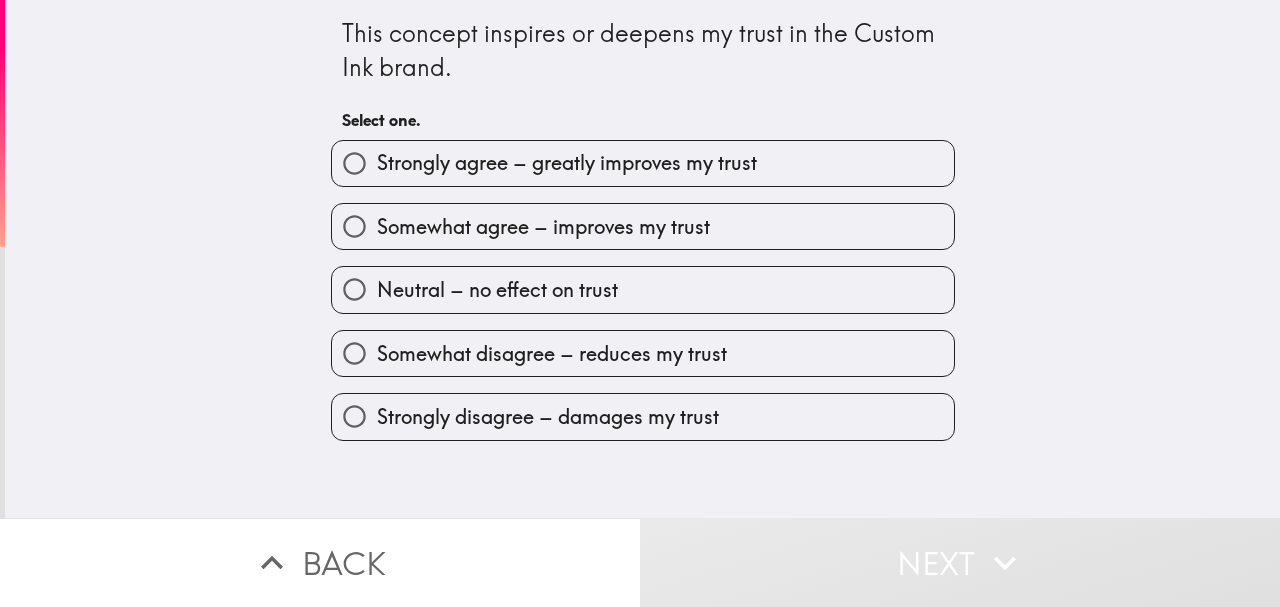 click on "Somewhat agree – improves my trust" at bounding box center (543, 227) 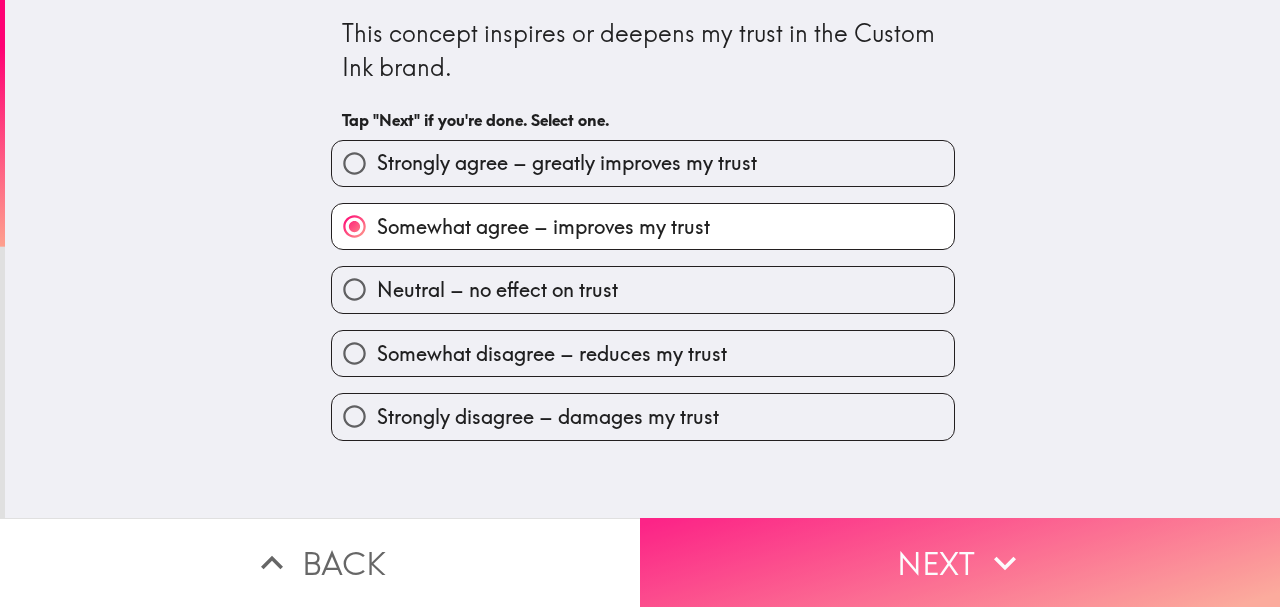 click on "Next" at bounding box center [960, 562] 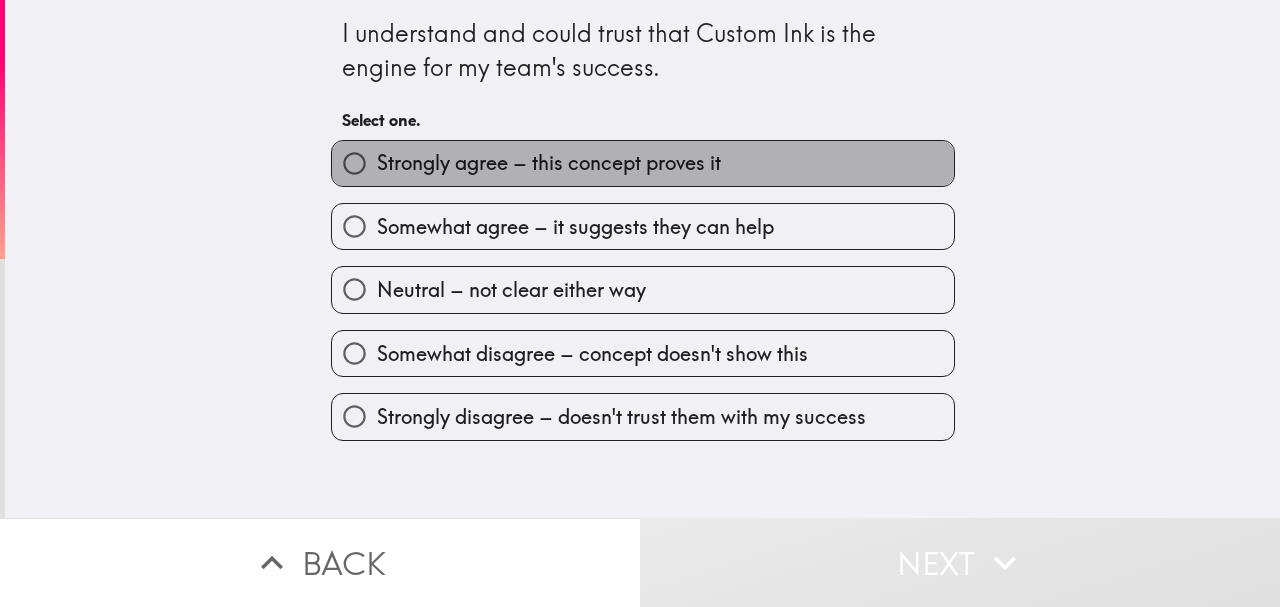 click on "Strongly agree – this concept proves it" at bounding box center [549, 163] 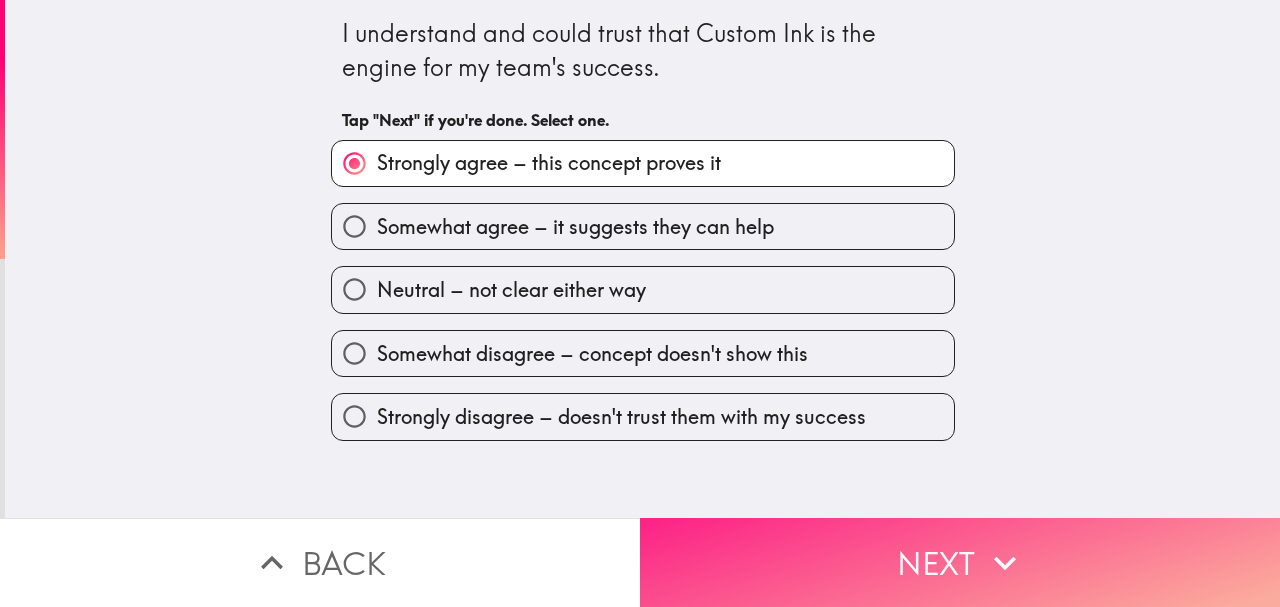 click on "Next" at bounding box center [960, 562] 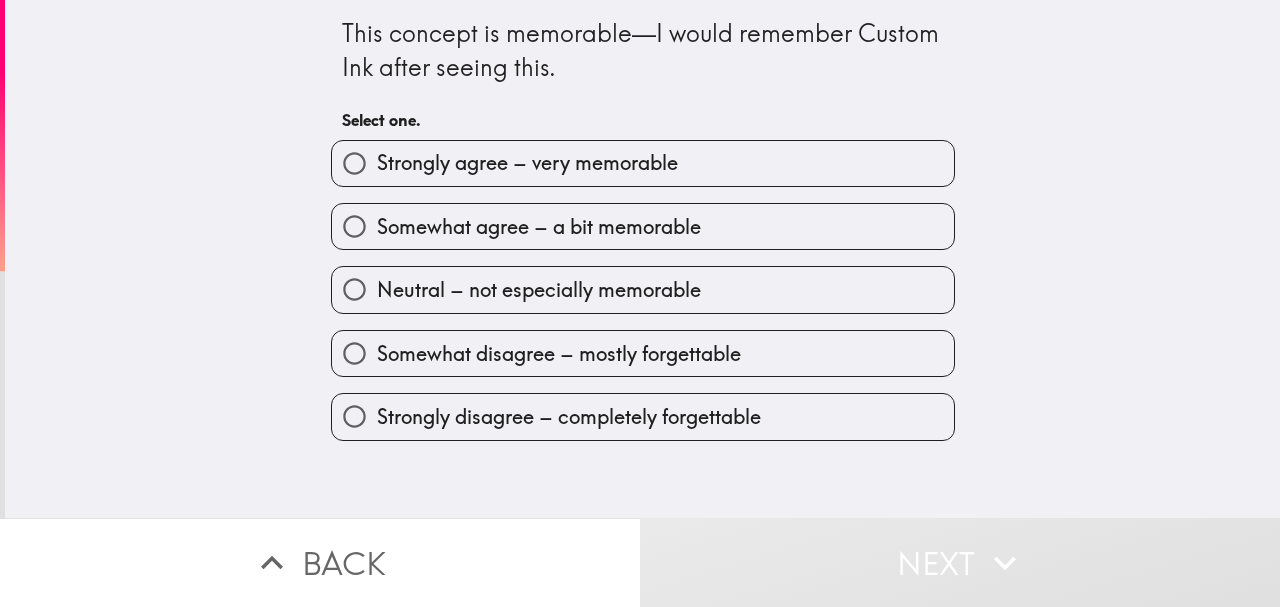 click on "Strongly agree – very memorable" at bounding box center (527, 163) 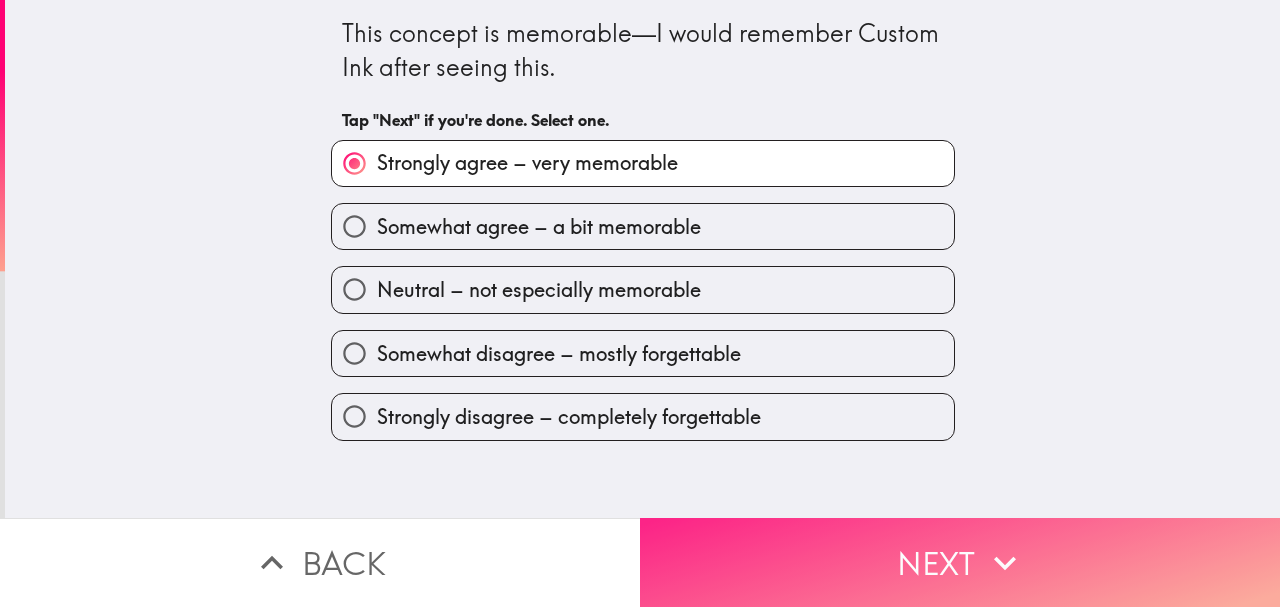 click on "Next" at bounding box center [960, 562] 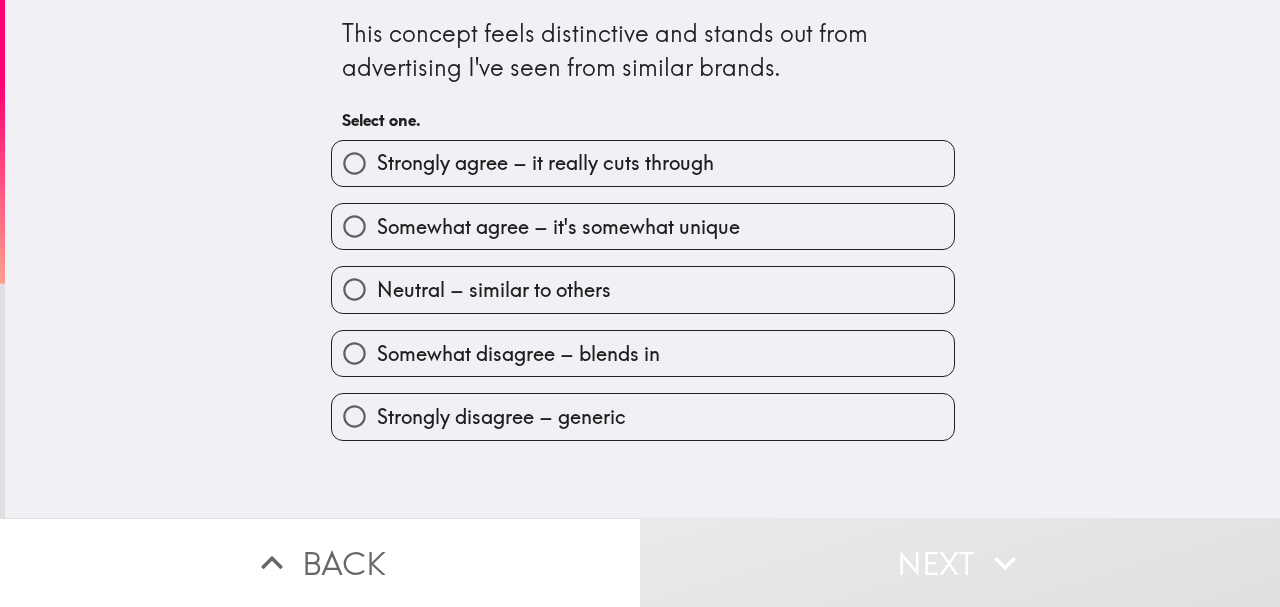 click on "Strongly agree – it really cuts through" at bounding box center [545, 163] 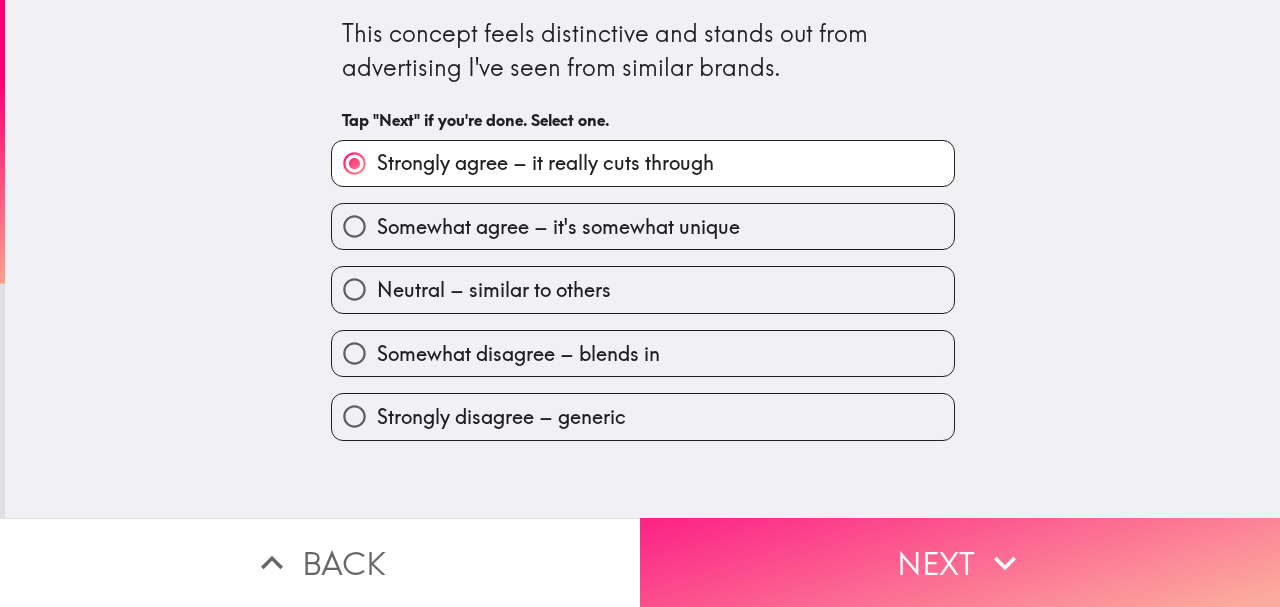 click on "Next" at bounding box center (960, 562) 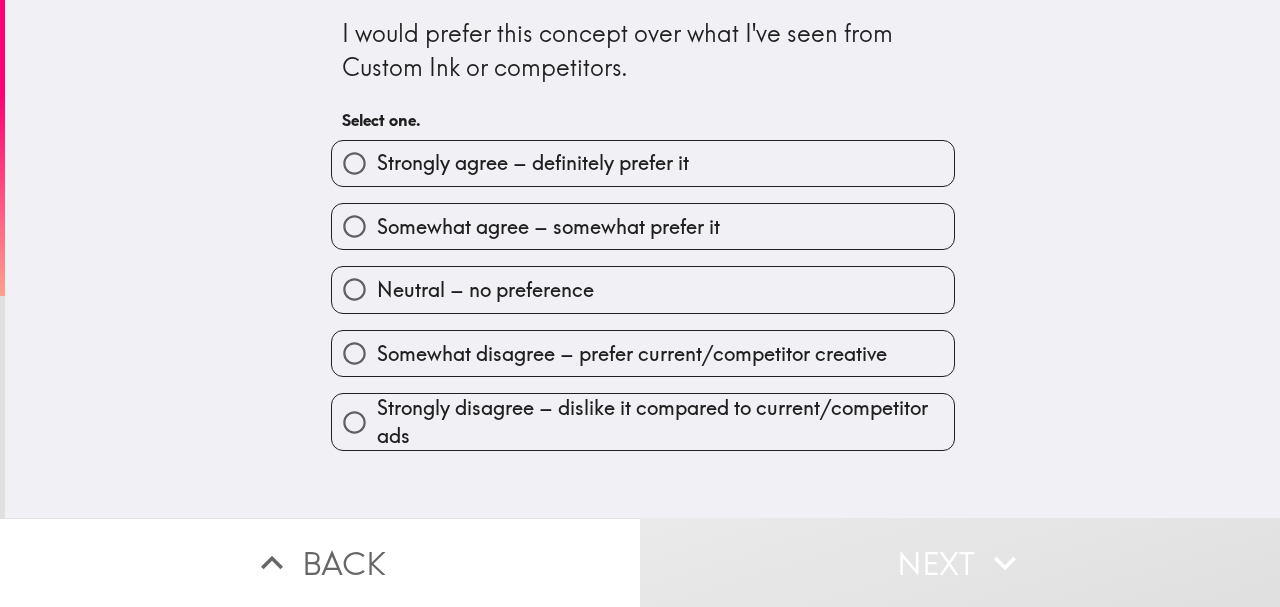 click on "Somewhat agree – somewhat prefer it" at bounding box center [548, 227] 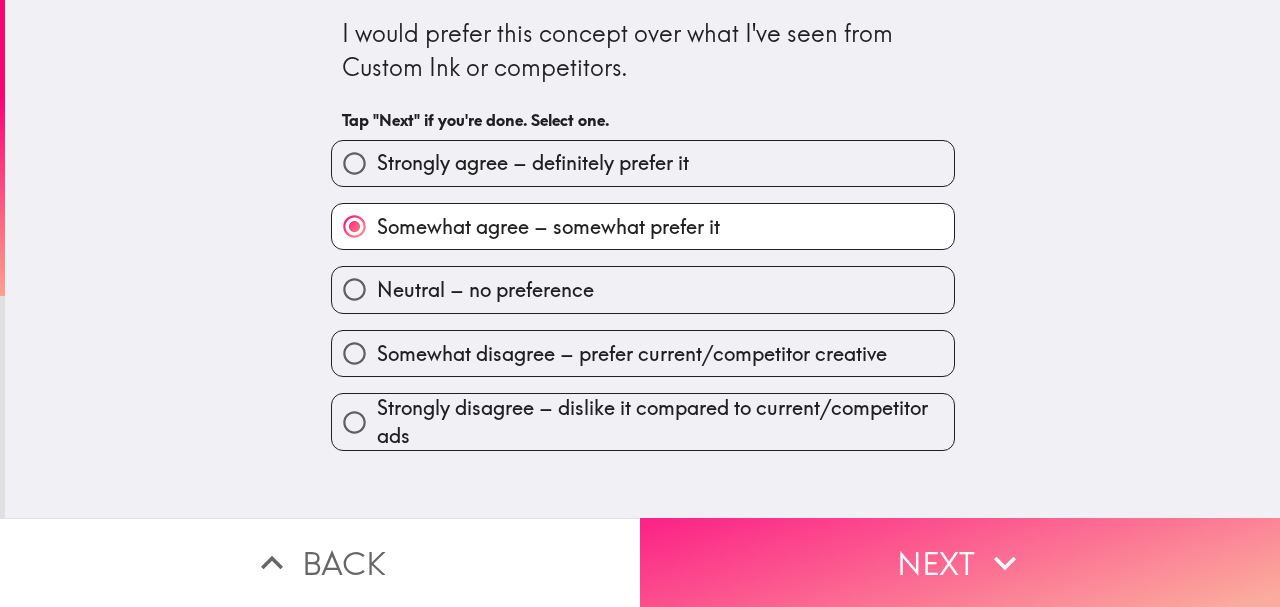 click on "Next" at bounding box center [960, 562] 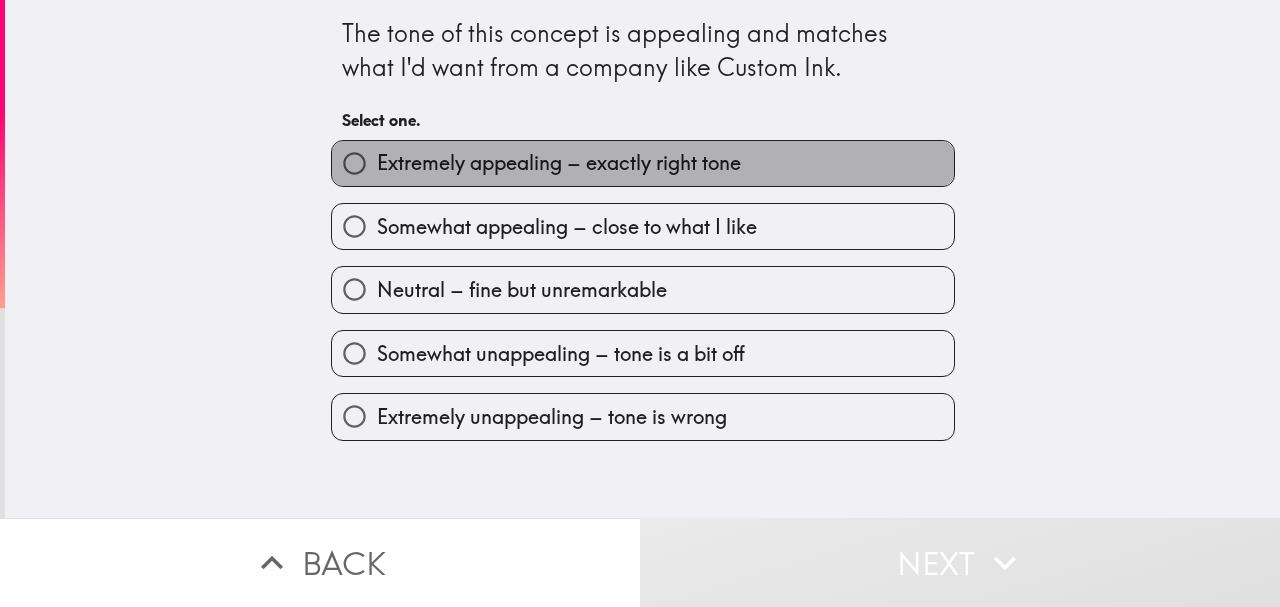 click on "Extremely appealing – exactly right tone" at bounding box center (559, 163) 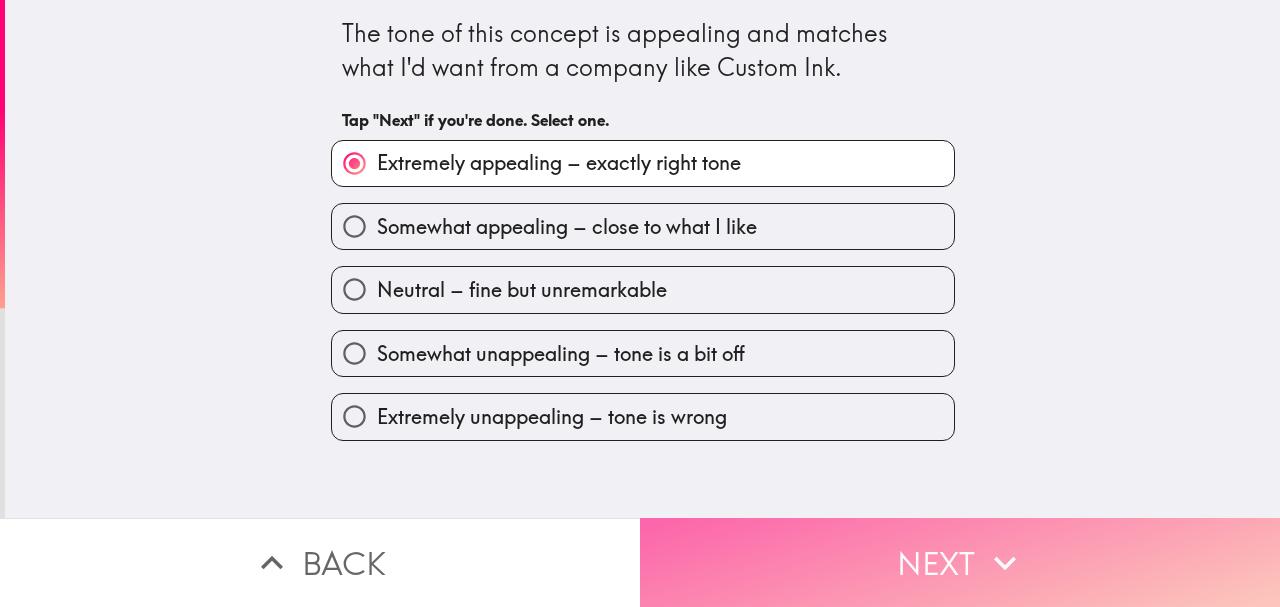 click on "Next" at bounding box center (960, 562) 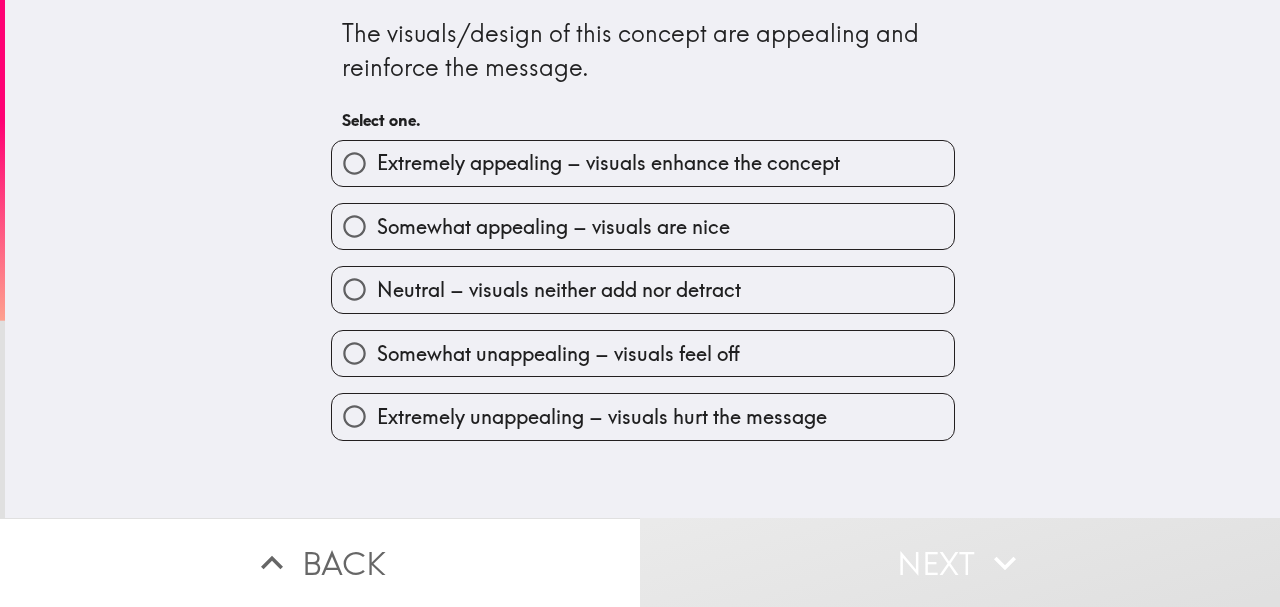 click on "Extremely appealing – visuals enhance the concept" at bounding box center [608, 163] 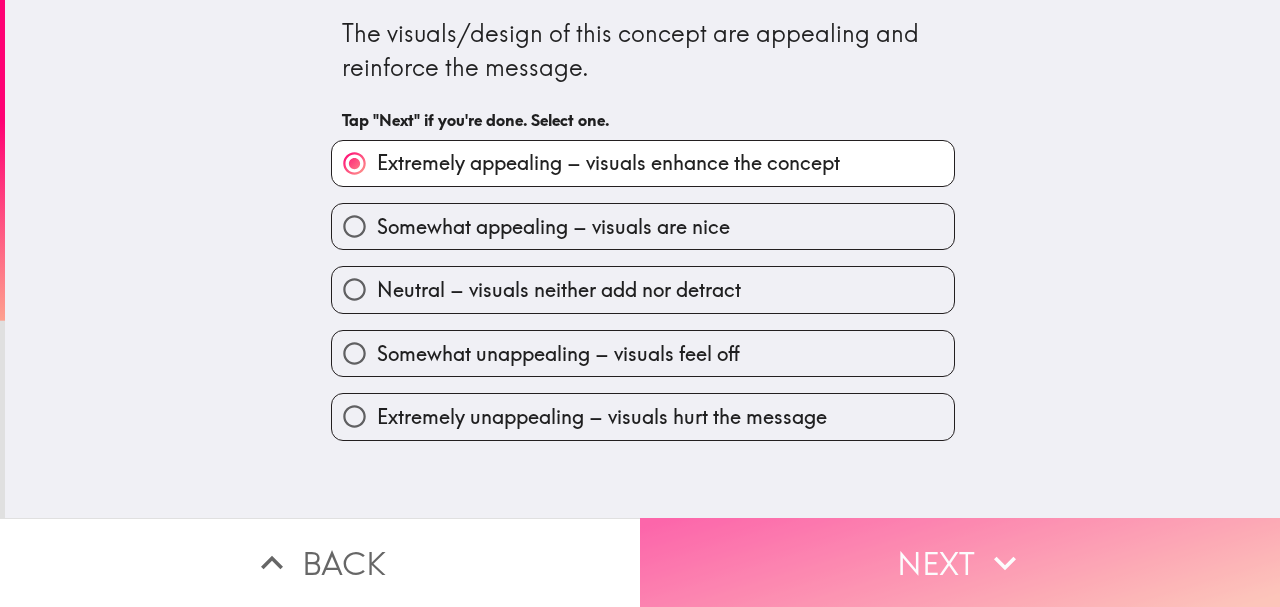 click on "Next" at bounding box center (960, 562) 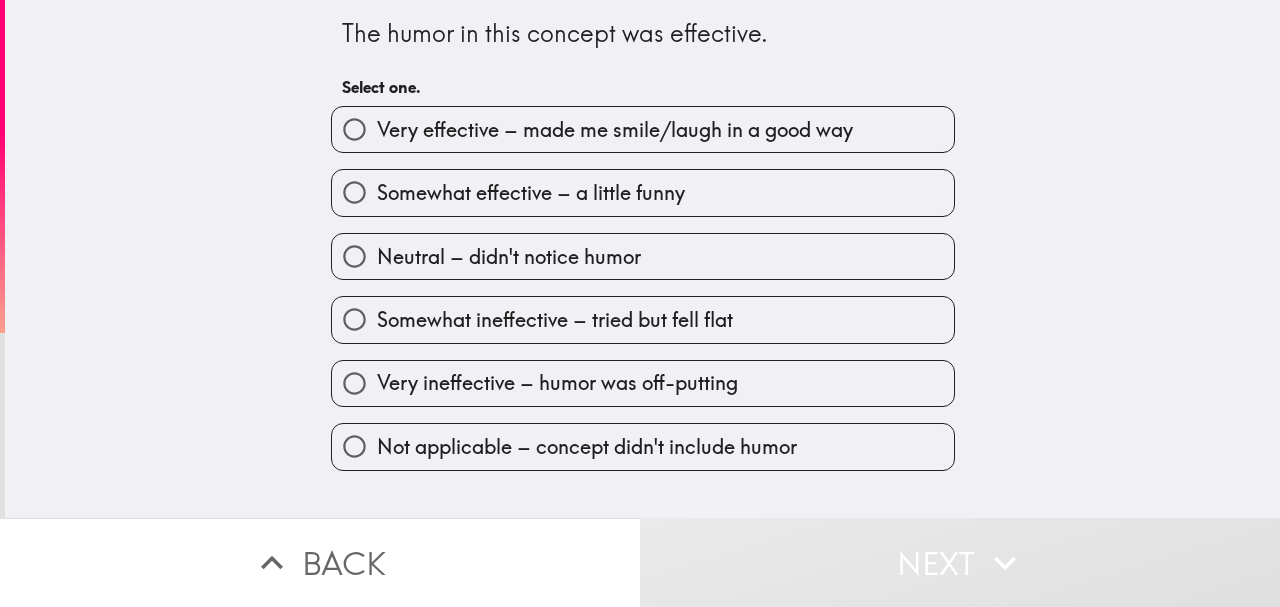 click on "Very effective – made me smile/laugh in a good way" at bounding box center (615, 130) 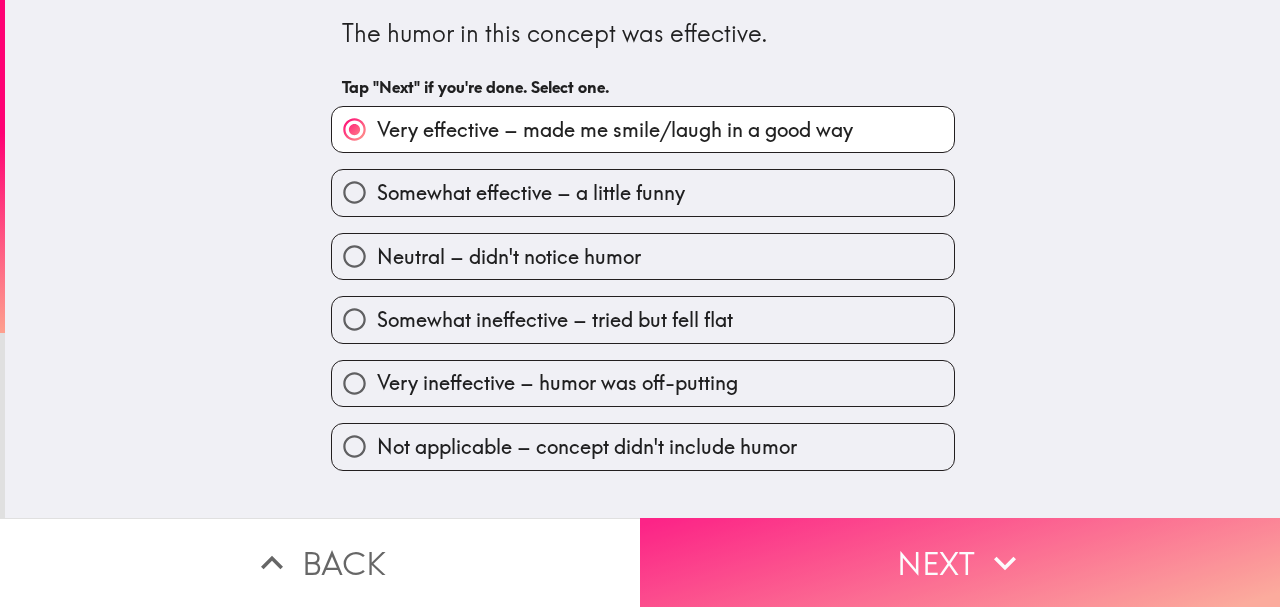 click on "Next" at bounding box center [960, 562] 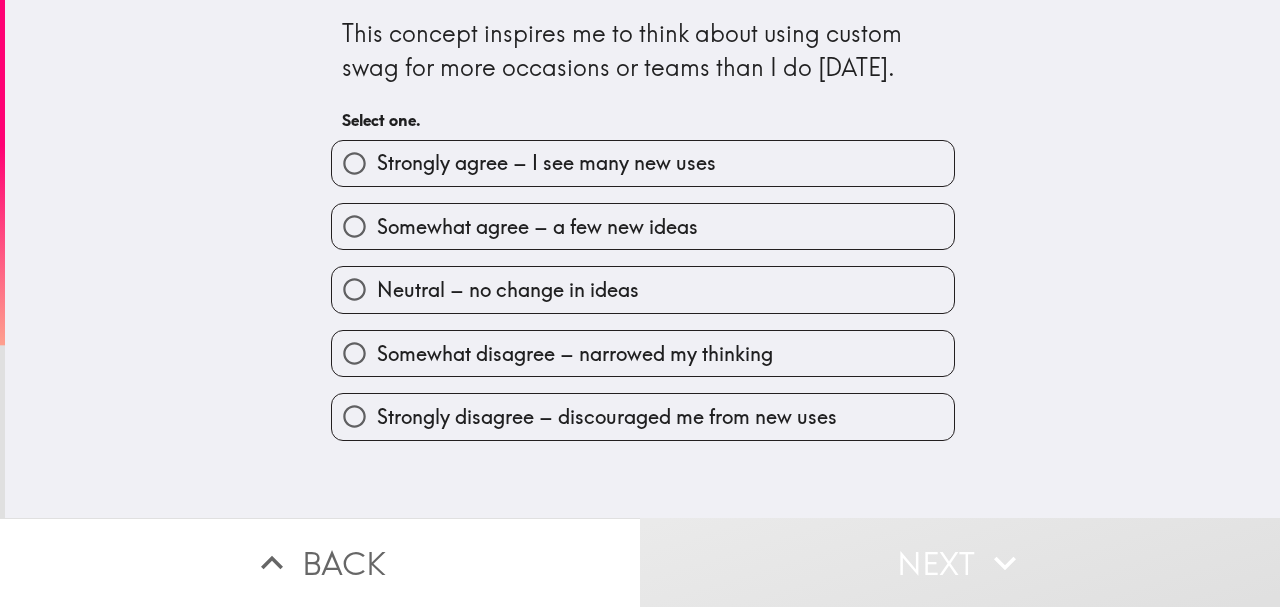 click on "Neutral – no change in ideas" at bounding box center [643, 289] 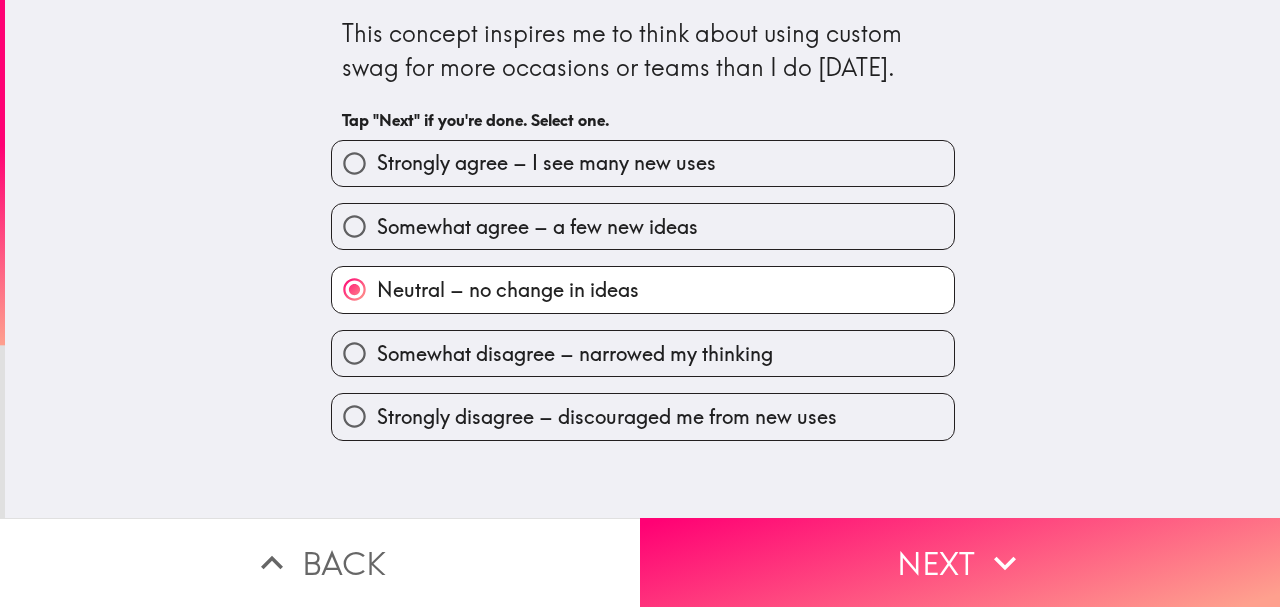 click on "Somewhat agree – a few new ideas" at bounding box center (537, 227) 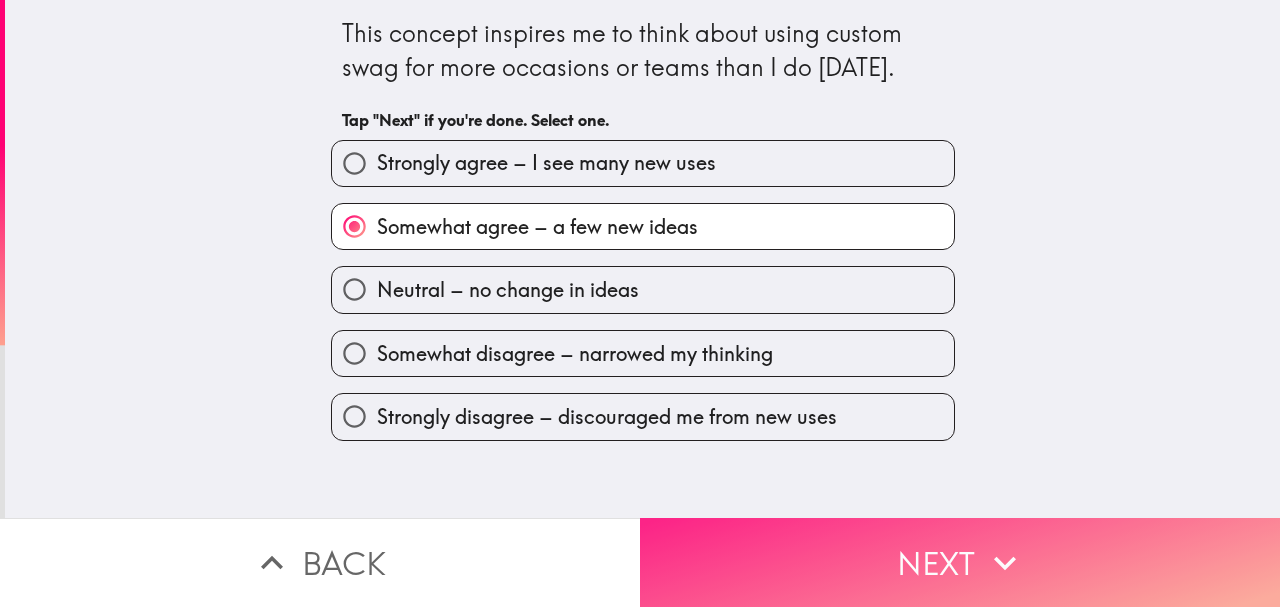 click on "Next" at bounding box center (960, 562) 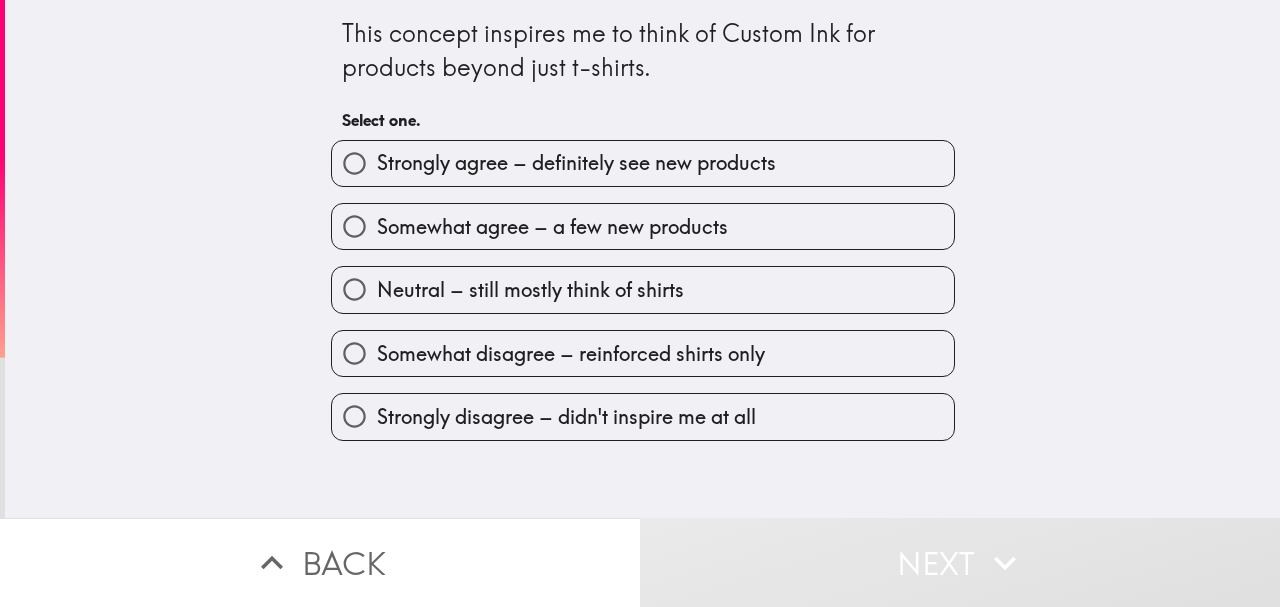 click on "Strongly agree – definitely see new products" at bounding box center [576, 163] 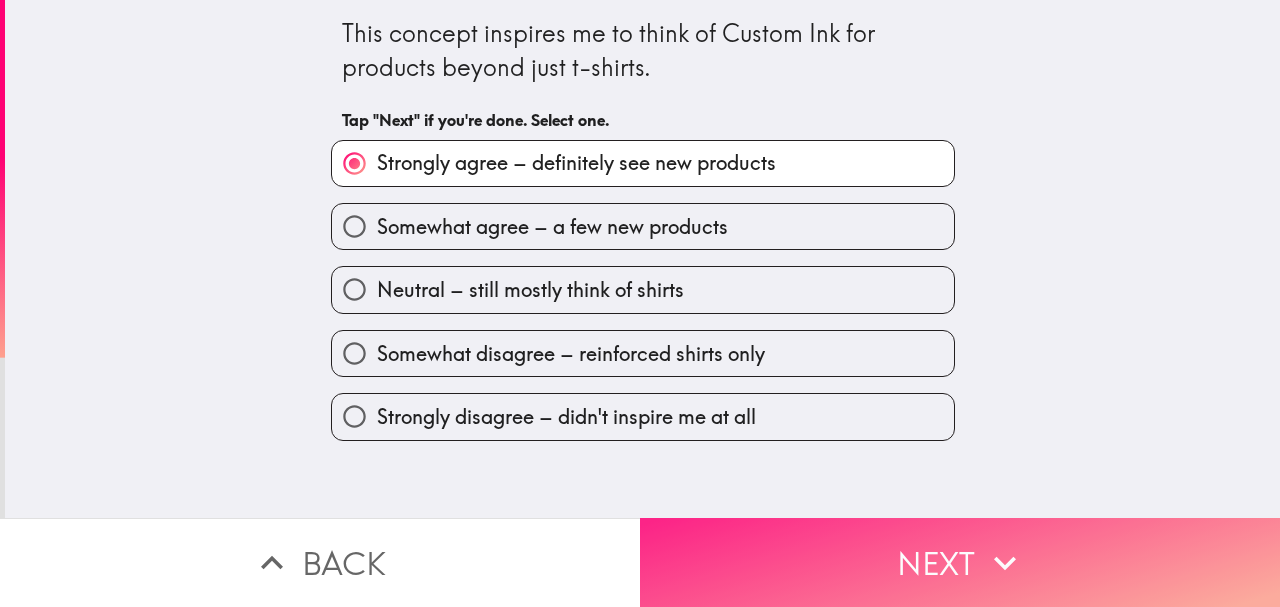 click on "Next" at bounding box center (960, 562) 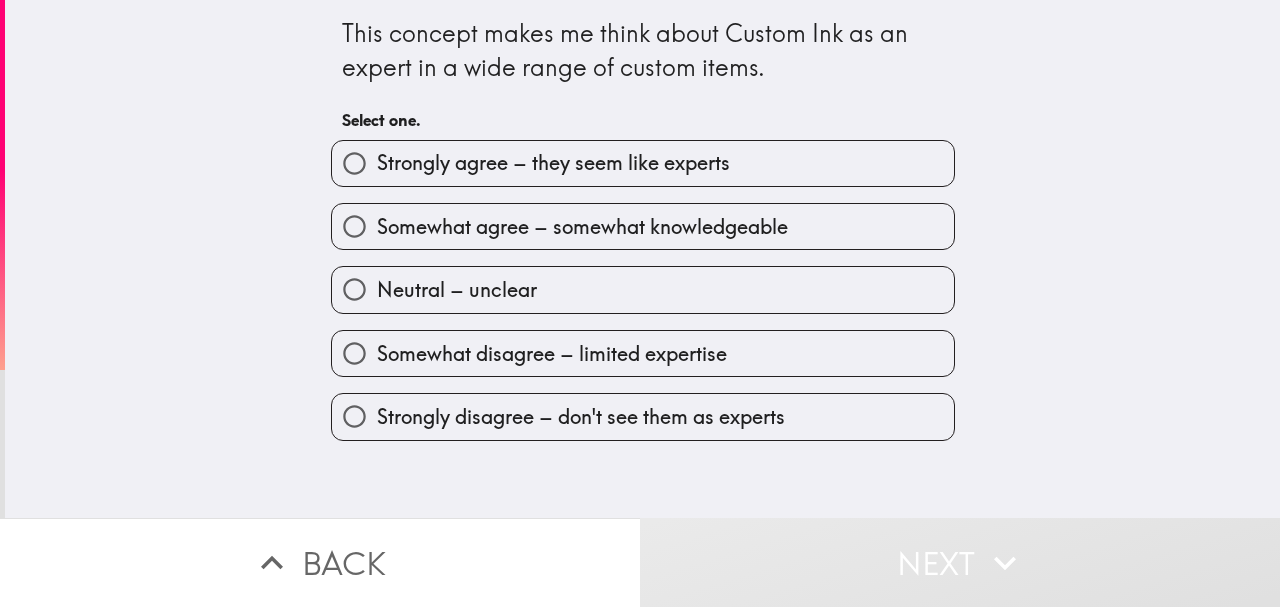 click on "Strongly agree – they seem like experts" at bounding box center (553, 163) 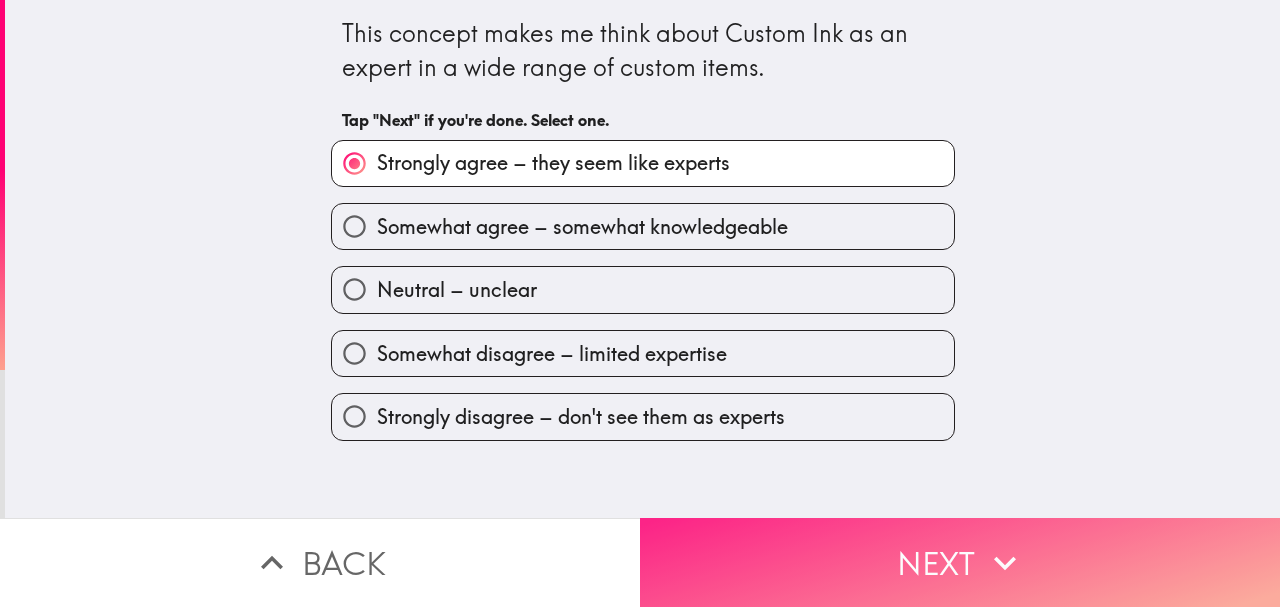 click on "Next" at bounding box center (960, 562) 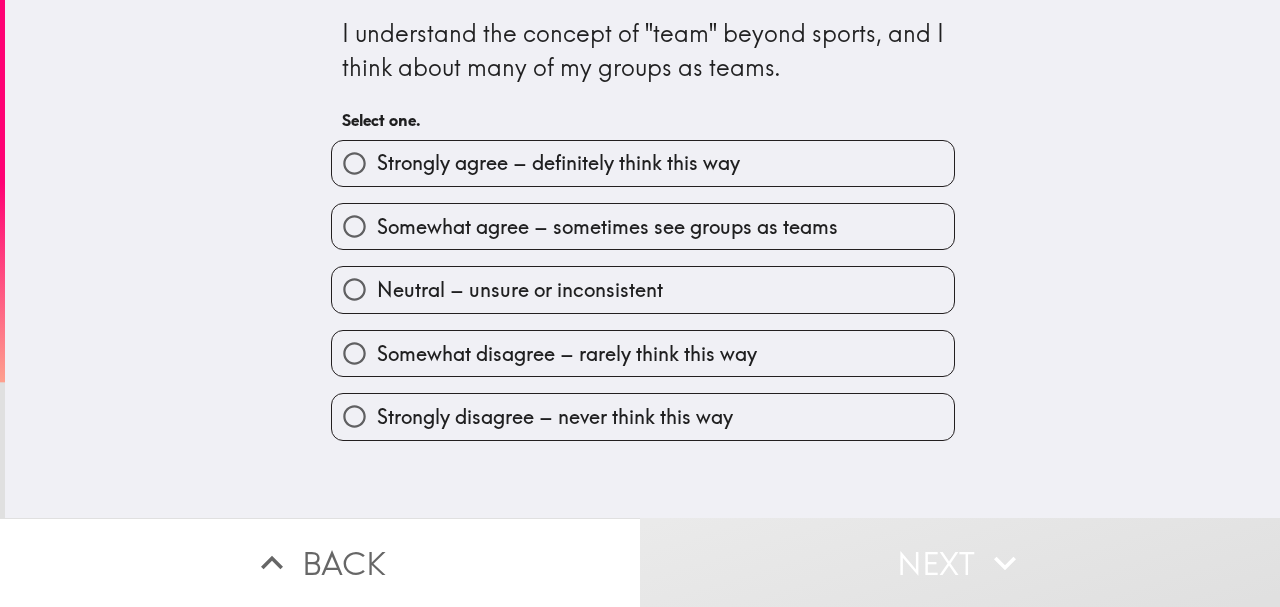 click on "Strongly agree – definitely think this way" at bounding box center [558, 163] 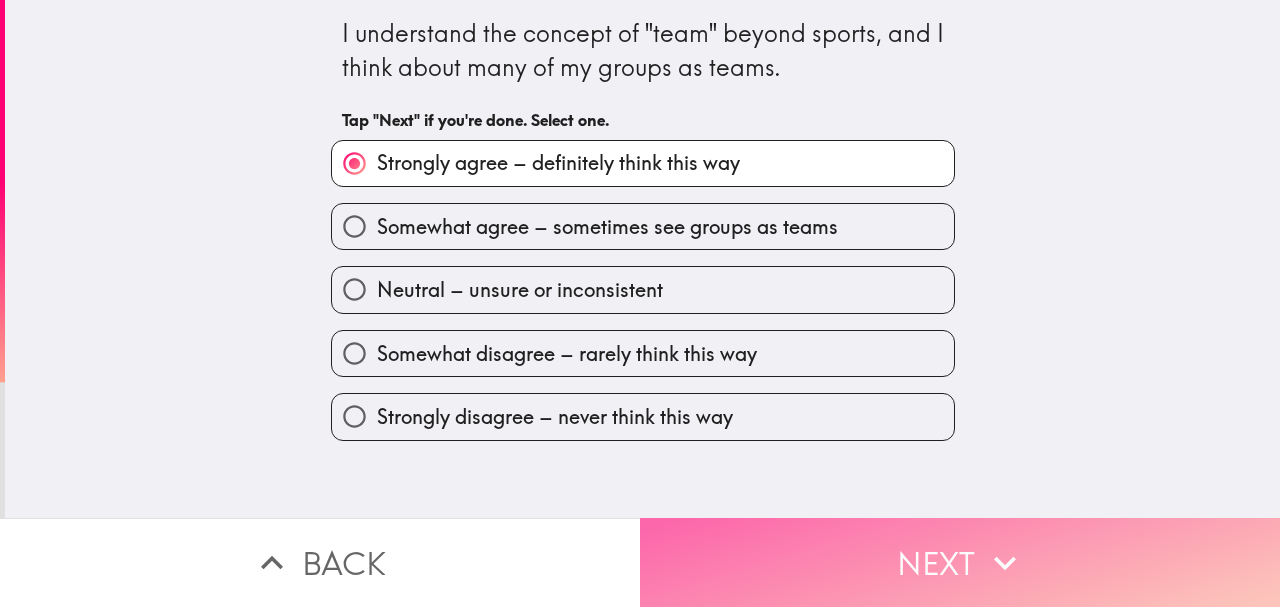 click on "Next" at bounding box center (960, 562) 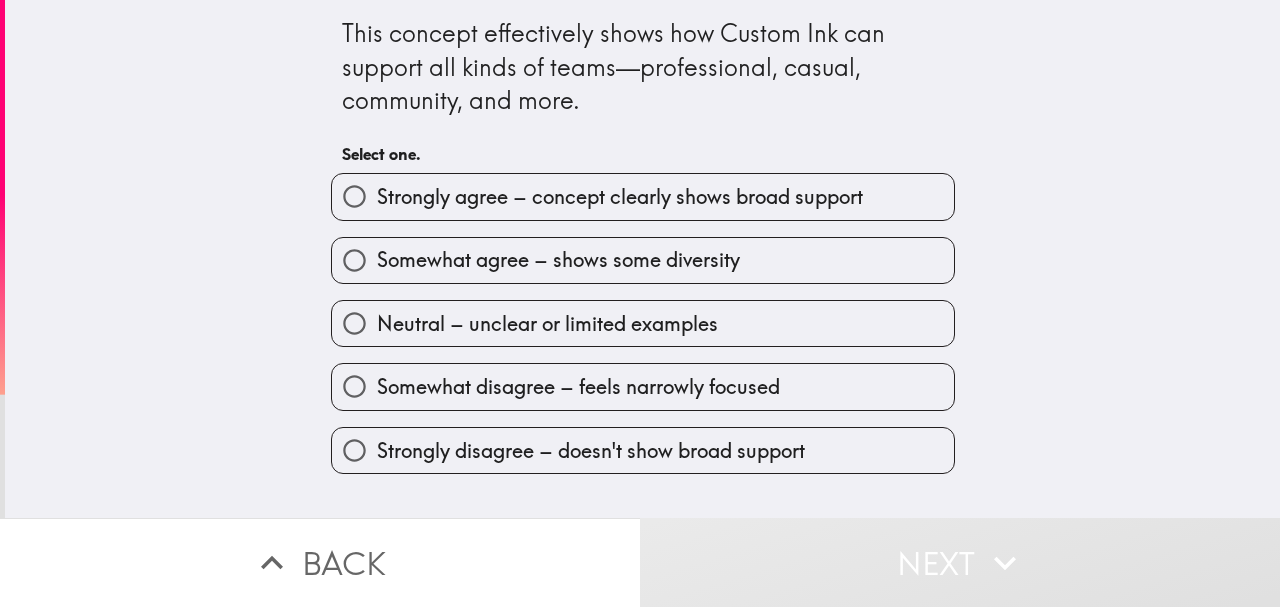 click on "Strongly agree – concept clearly shows broad support" at bounding box center [620, 197] 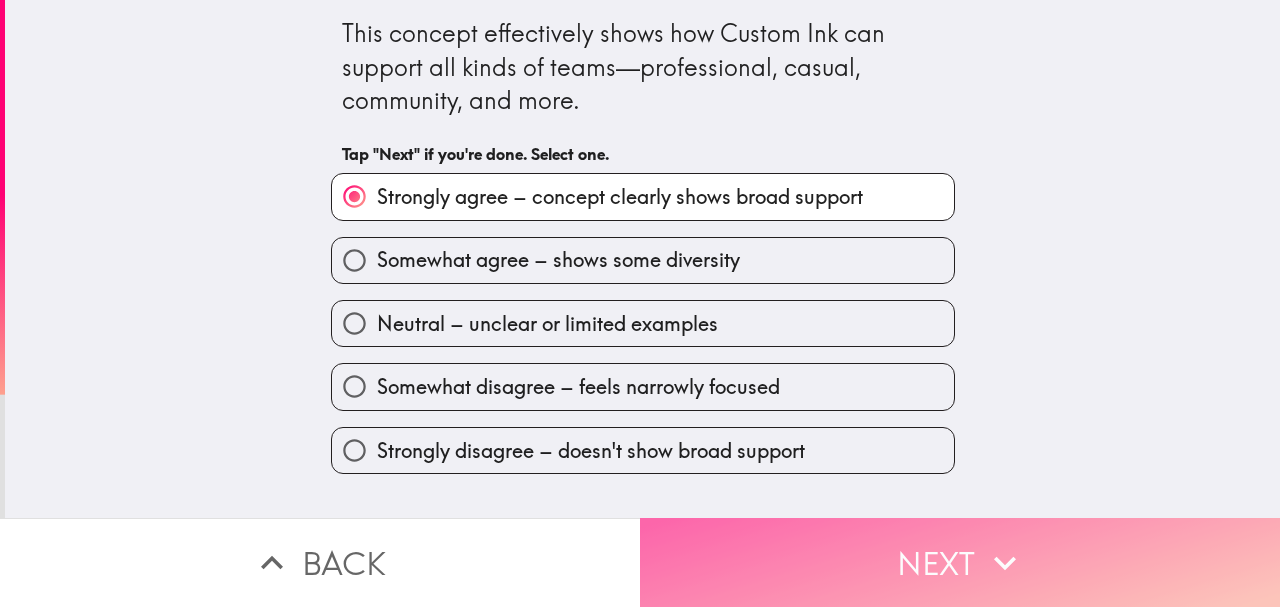 click on "Next" at bounding box center [960, 562] 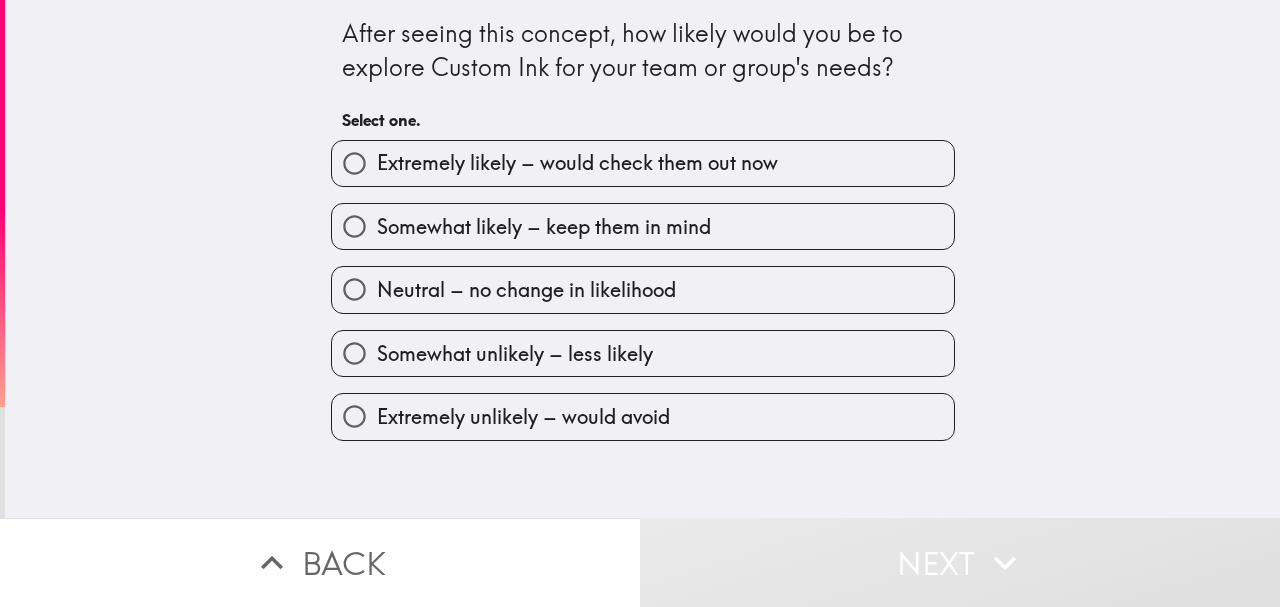 click on "Extremely likely – would check them out now" at bounding box center [577, 163] 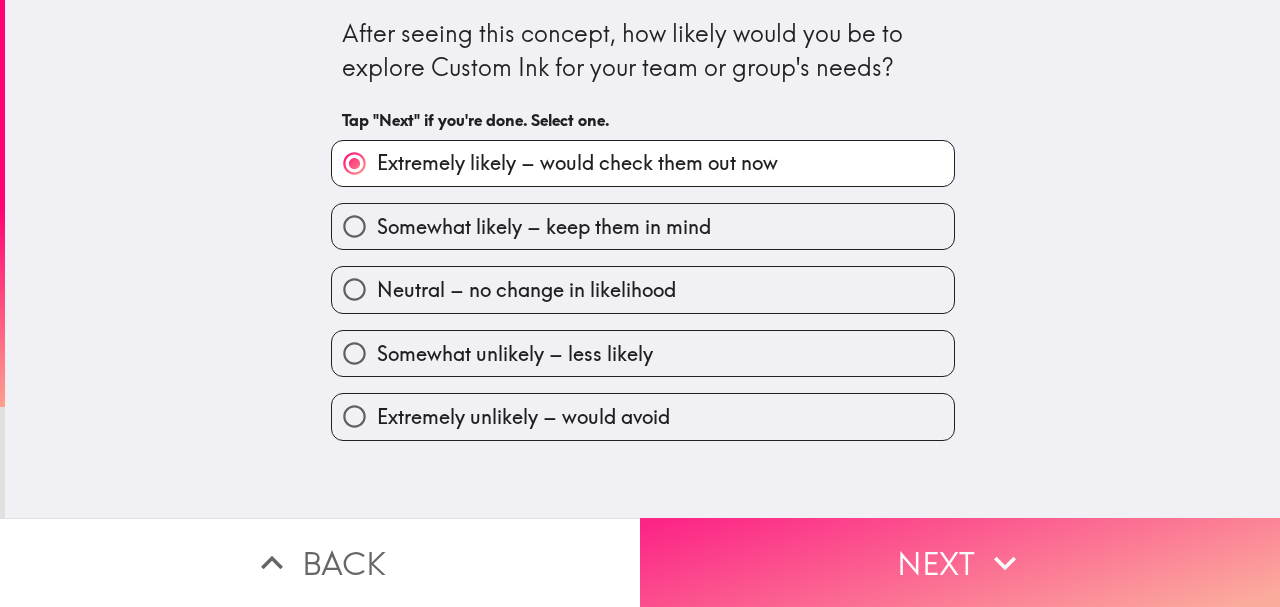 click on "Next" at bounding box center (960, 562) 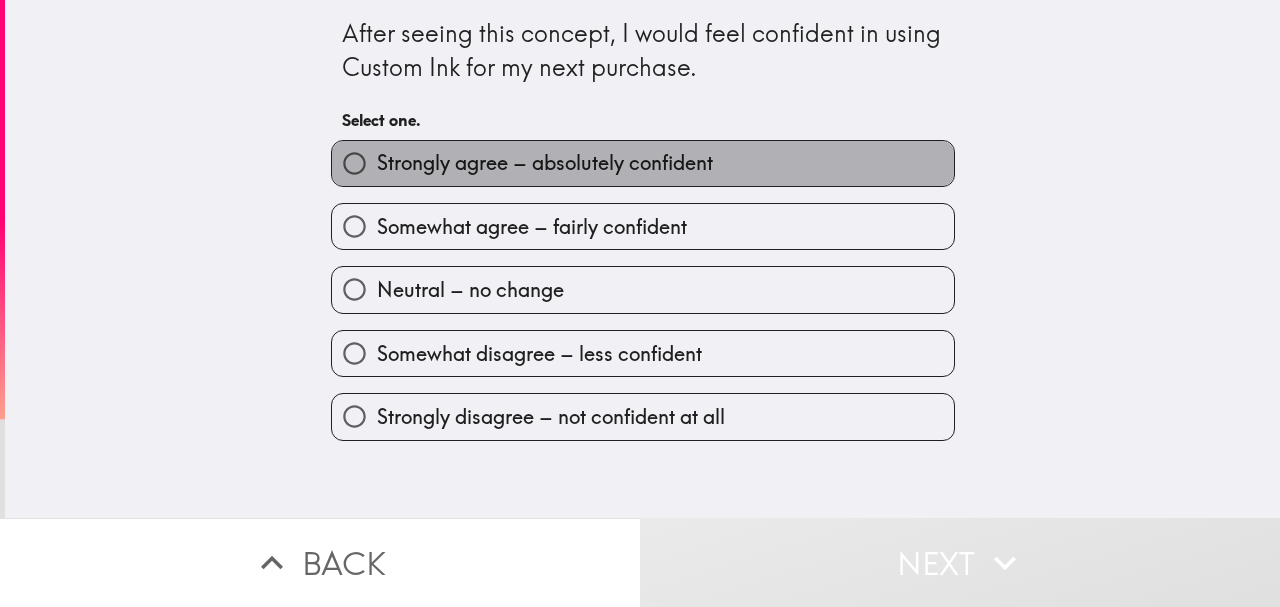 click on "Strongly agree – absolutely confident" at bounding box center [545, 163] 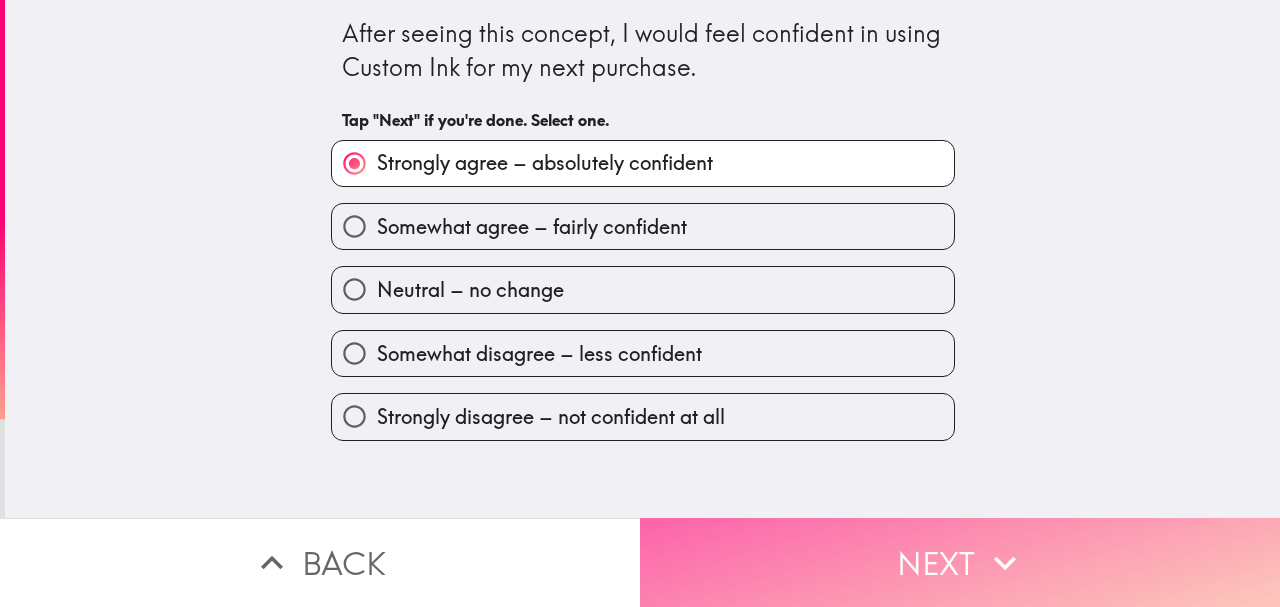 click on "Next" at bounding box center (960, 562) 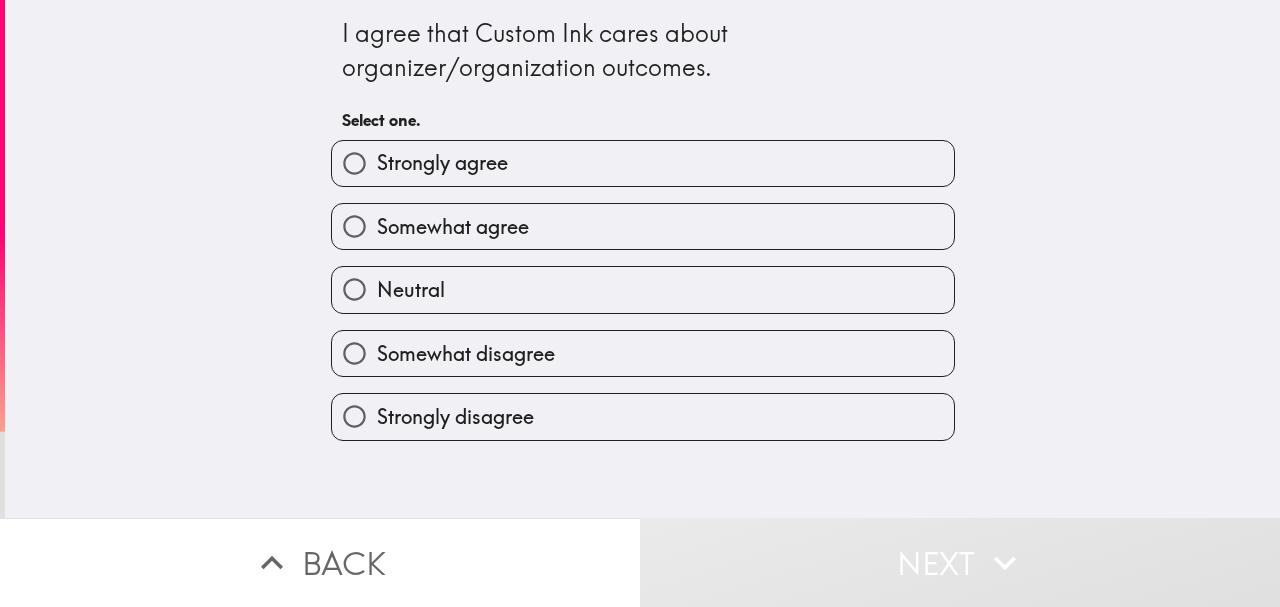 click on "Strongly agree" at bounding box center (643, 163) 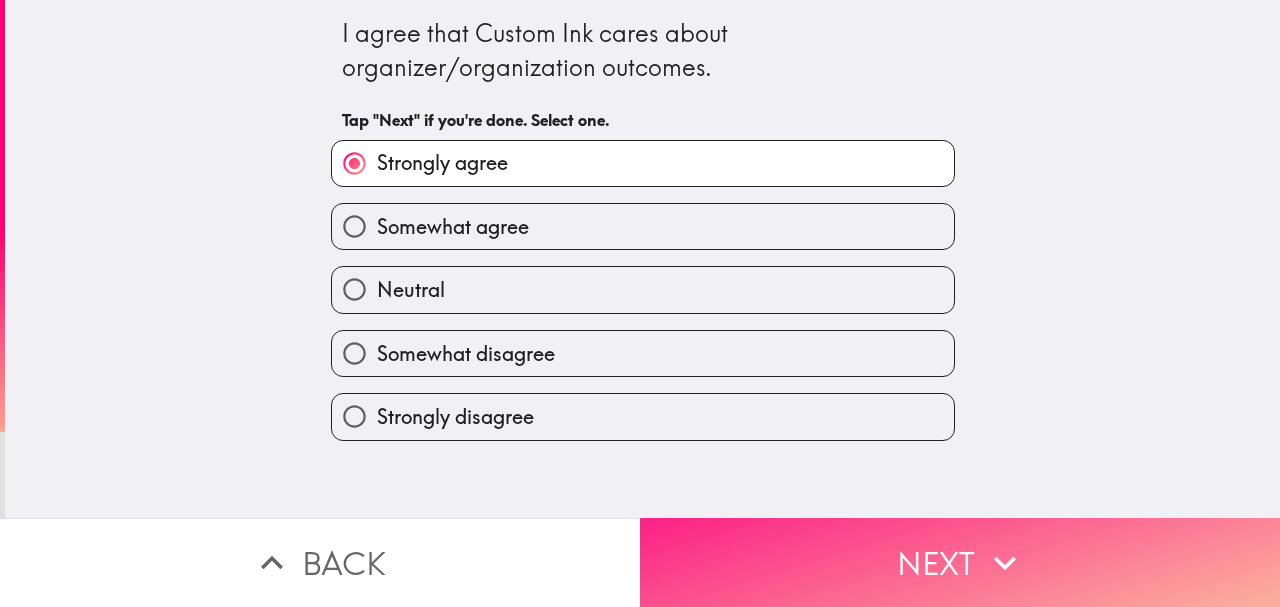 click on "Next" at bounding box center [960, 562] 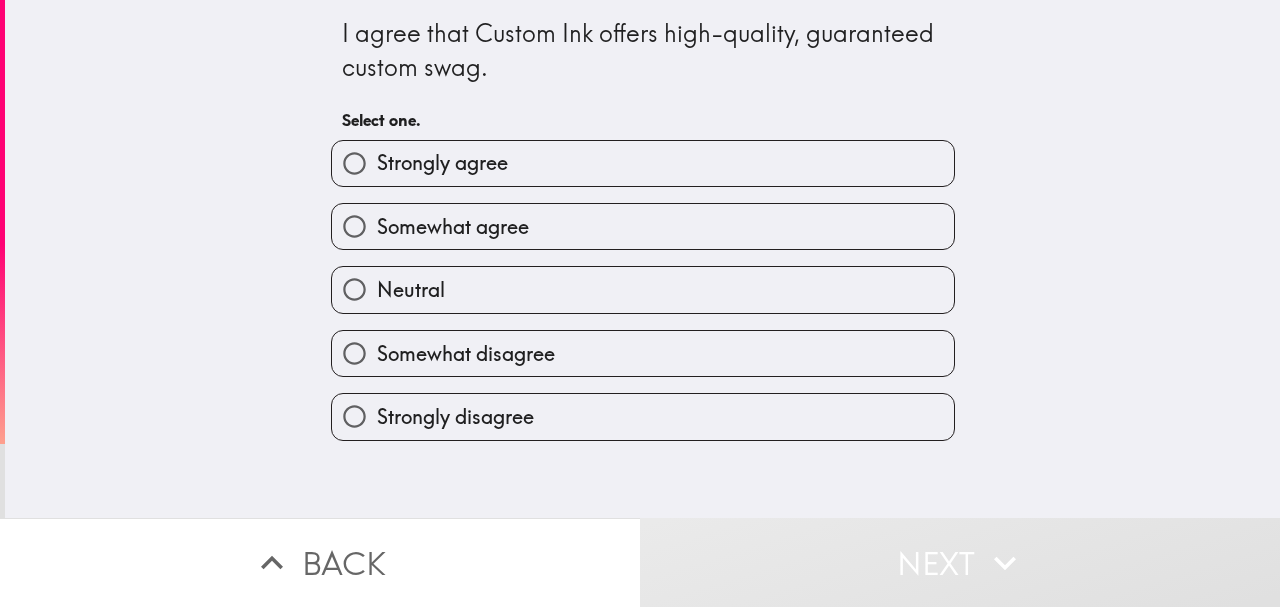 click on "Strongly agree" at bounding box center (442, 163) 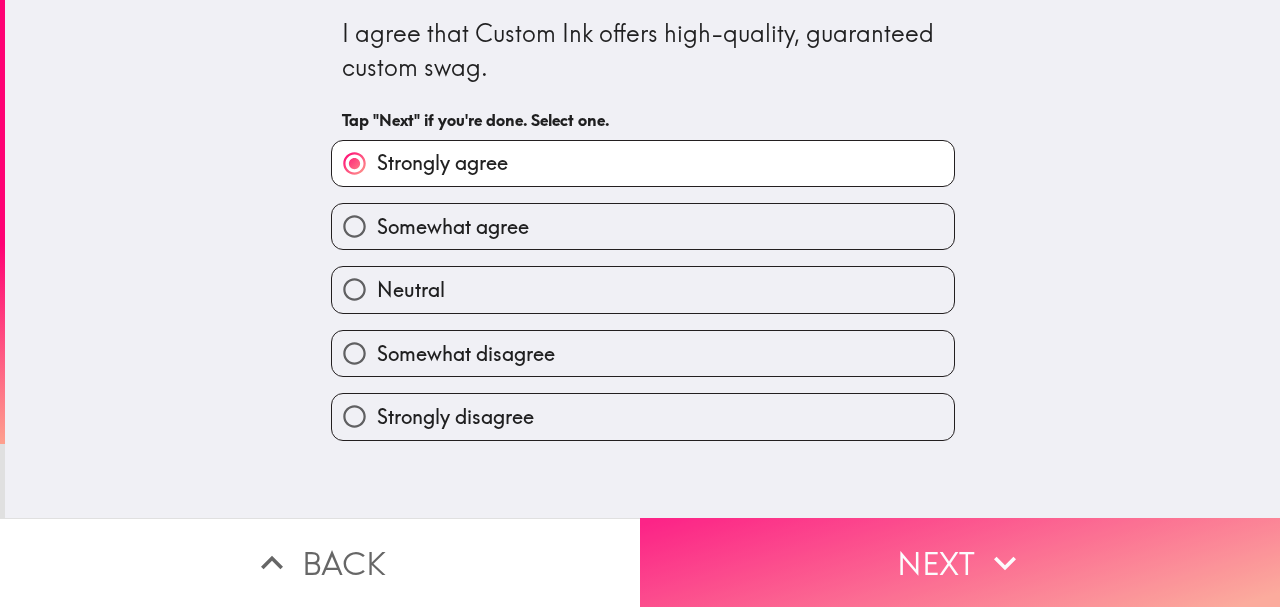 click on "Next" at bounding box center (960, 562) 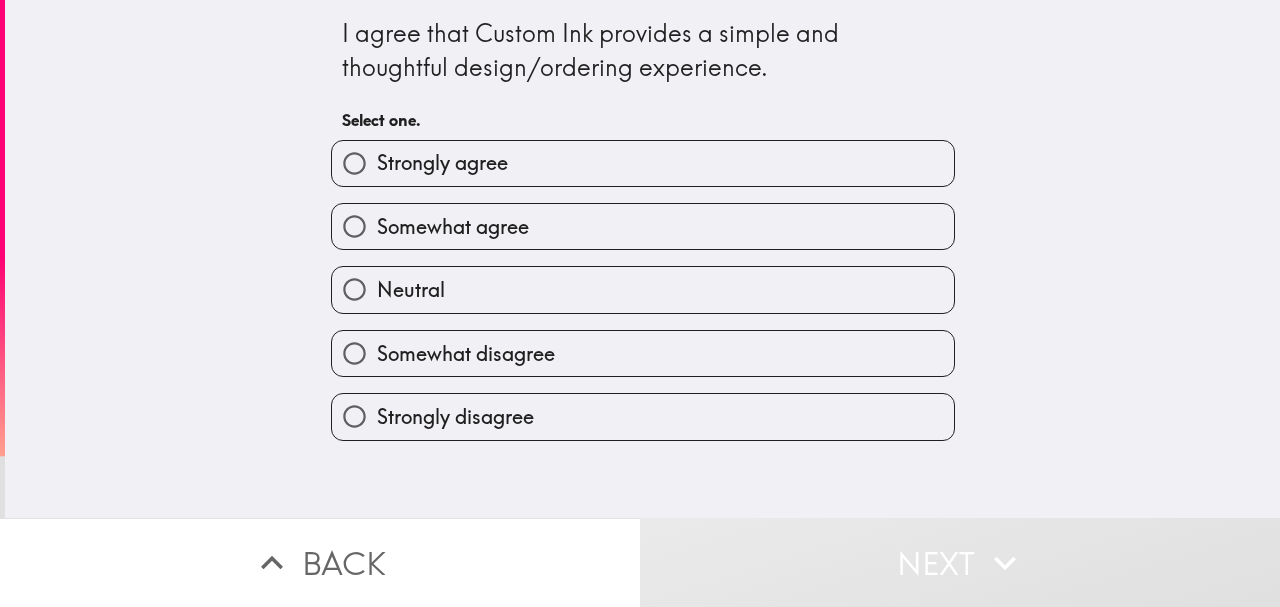click on "Strongly agree" at bounding box center [442, 163] 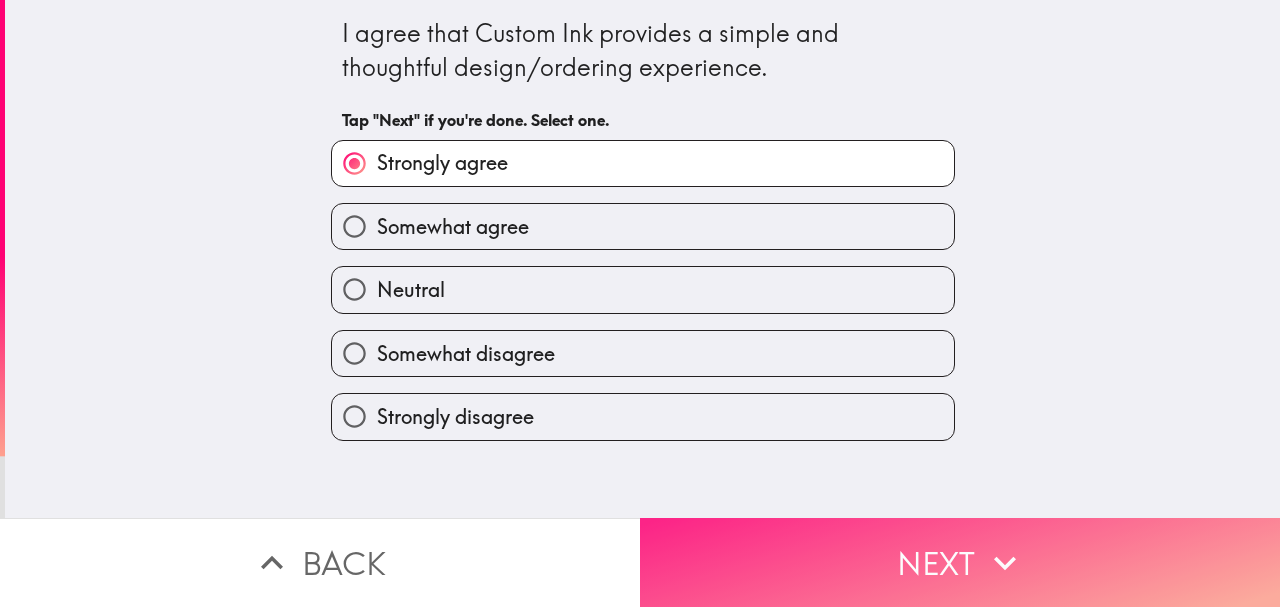 click on "Next" at bounding box center (960, 562) 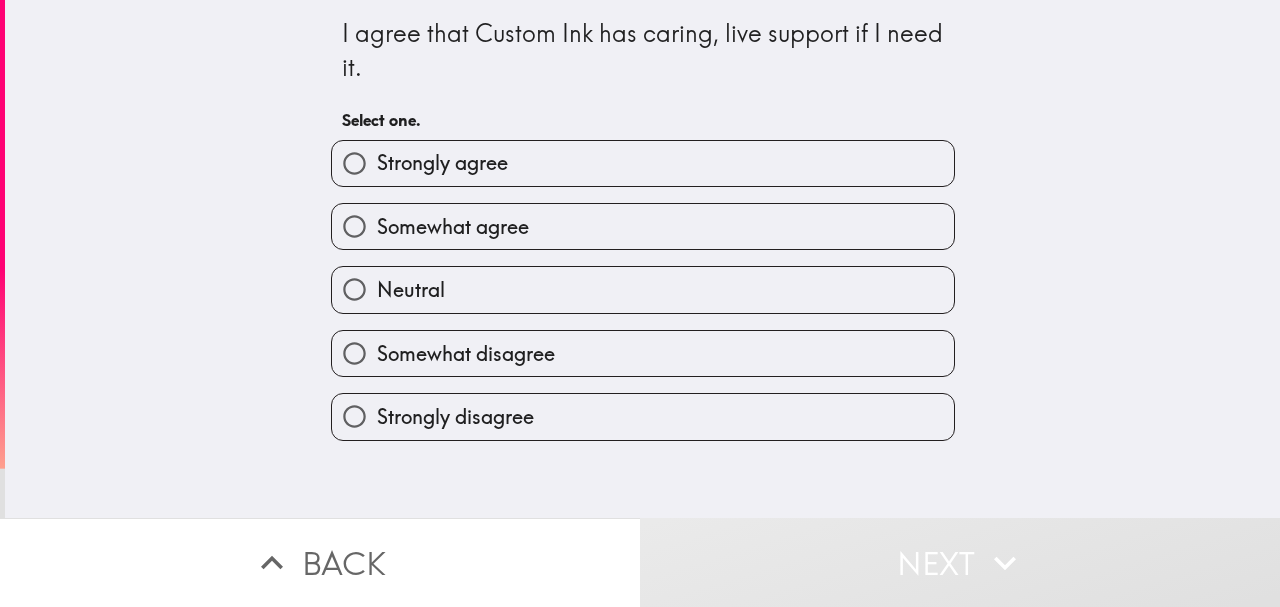 click on "Strongly agree" at bounding box center [643, 163] 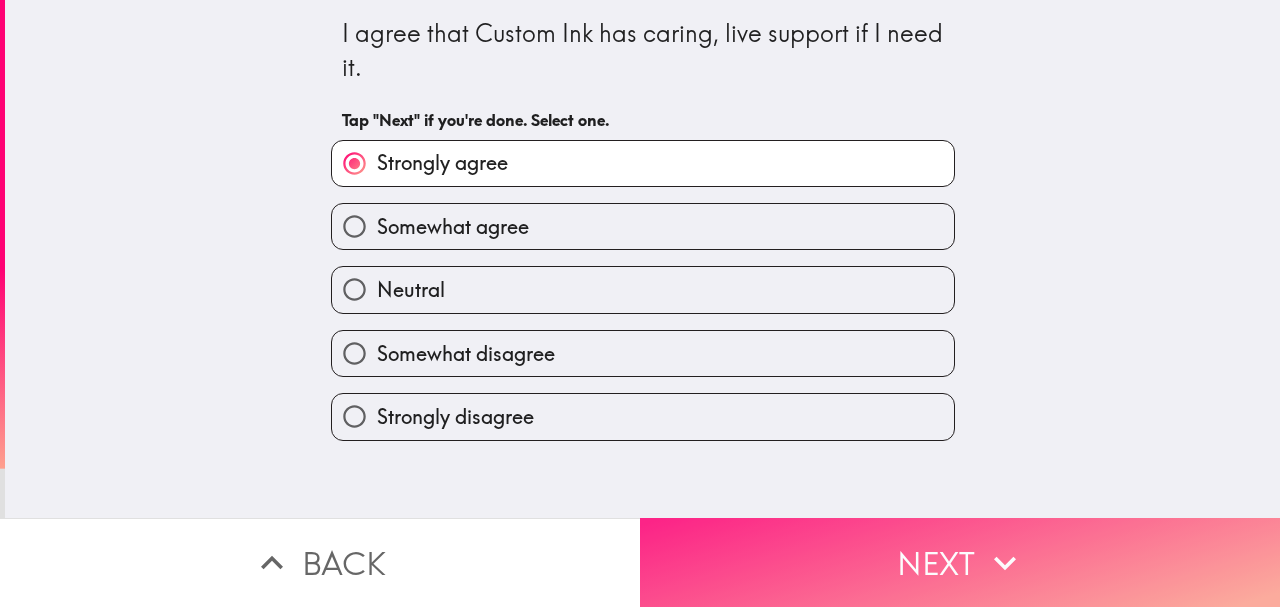 click on "Next" at bounding box center [960, 562] 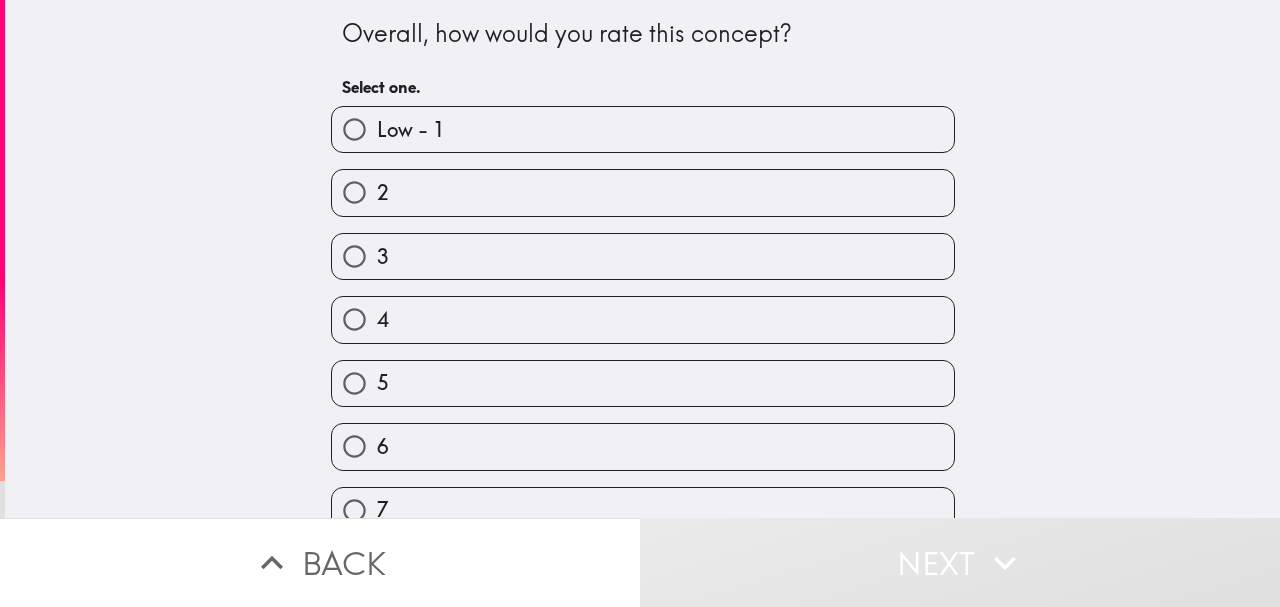 scroll, scrollTop: 221, scrollLeft: 0, axis: vertical 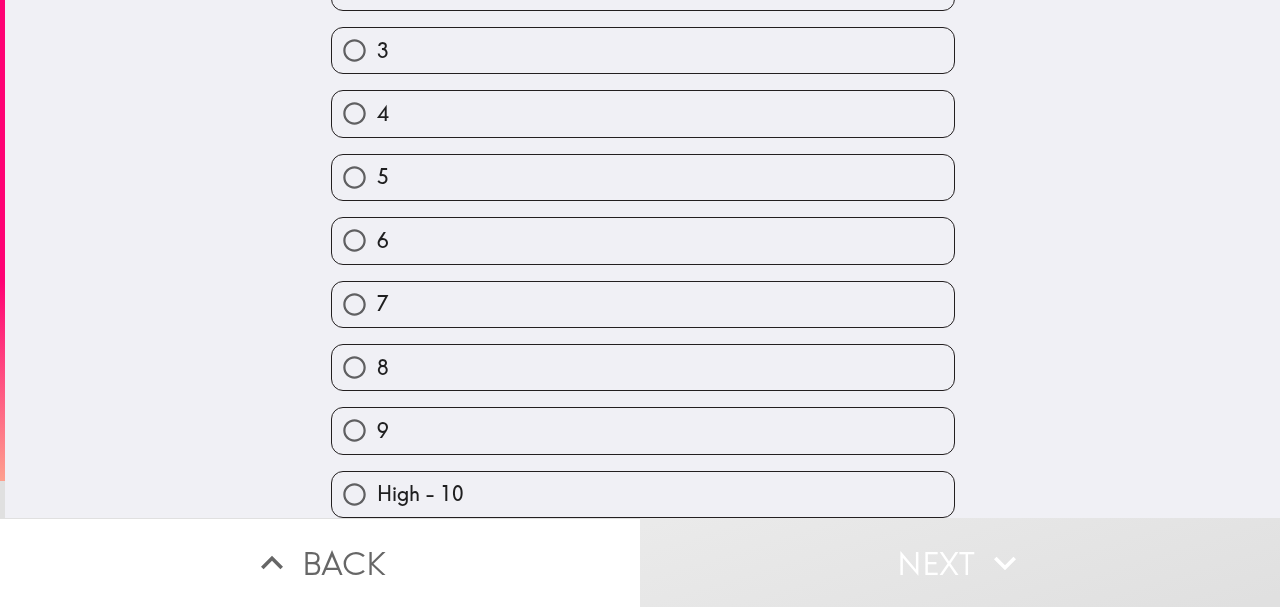 click on "High - 10" at bounding box center [643, 494] 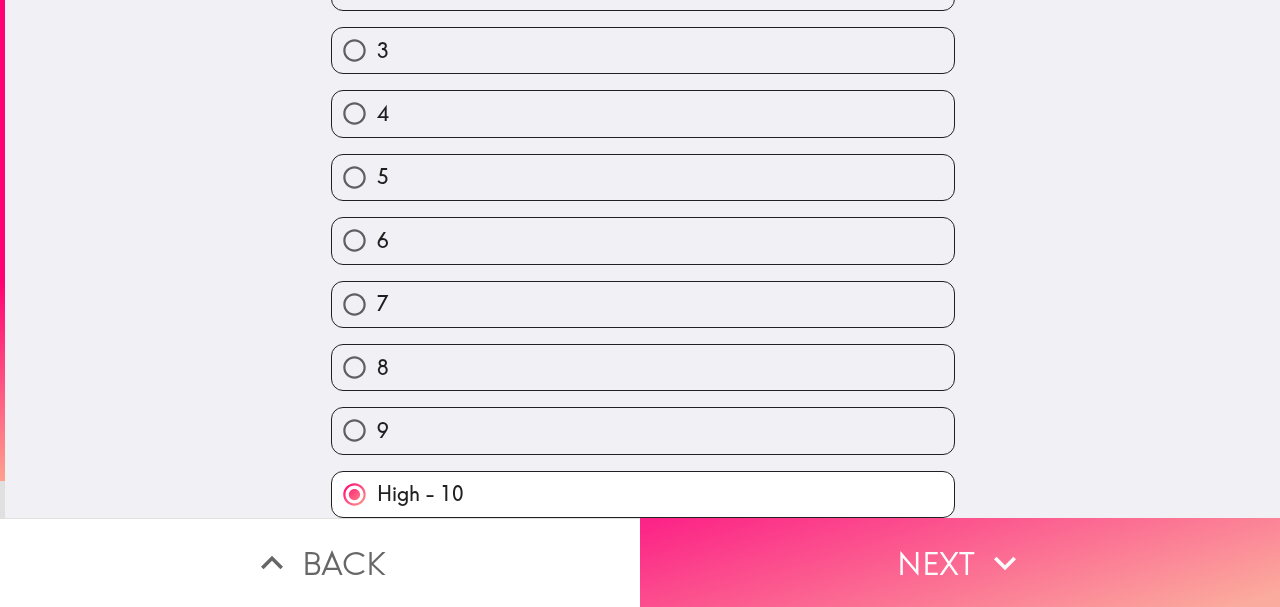 click on "Next" at bounding box center (960, 562) 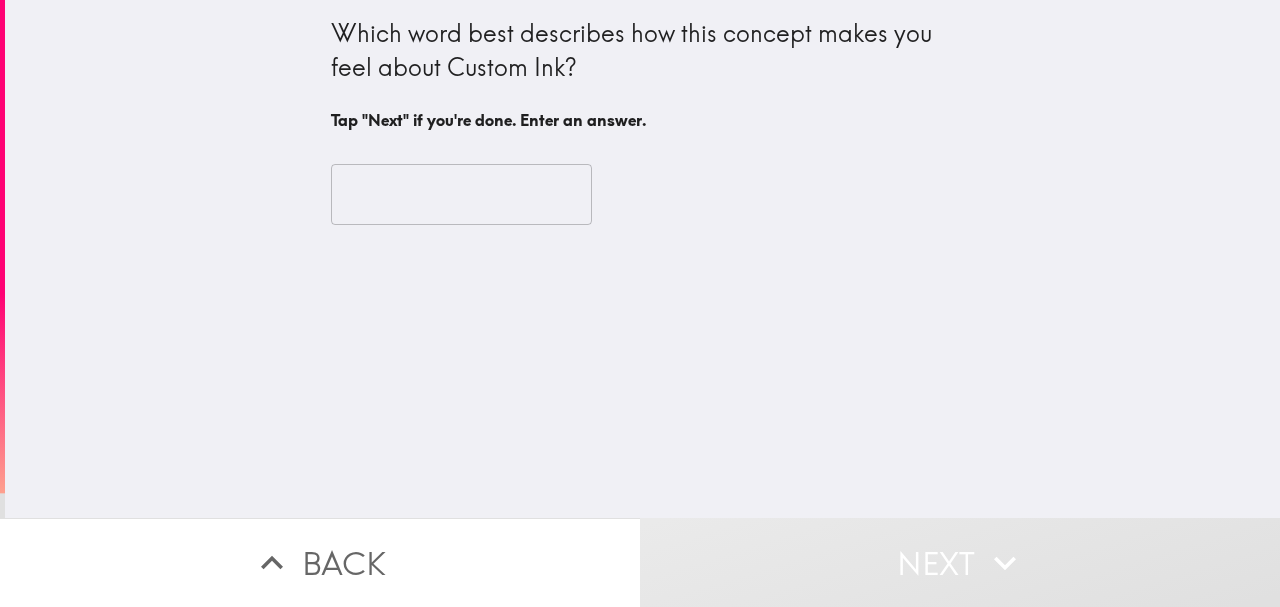 scroll, scrollTop: 0, scrollLeft: 0, axis: both 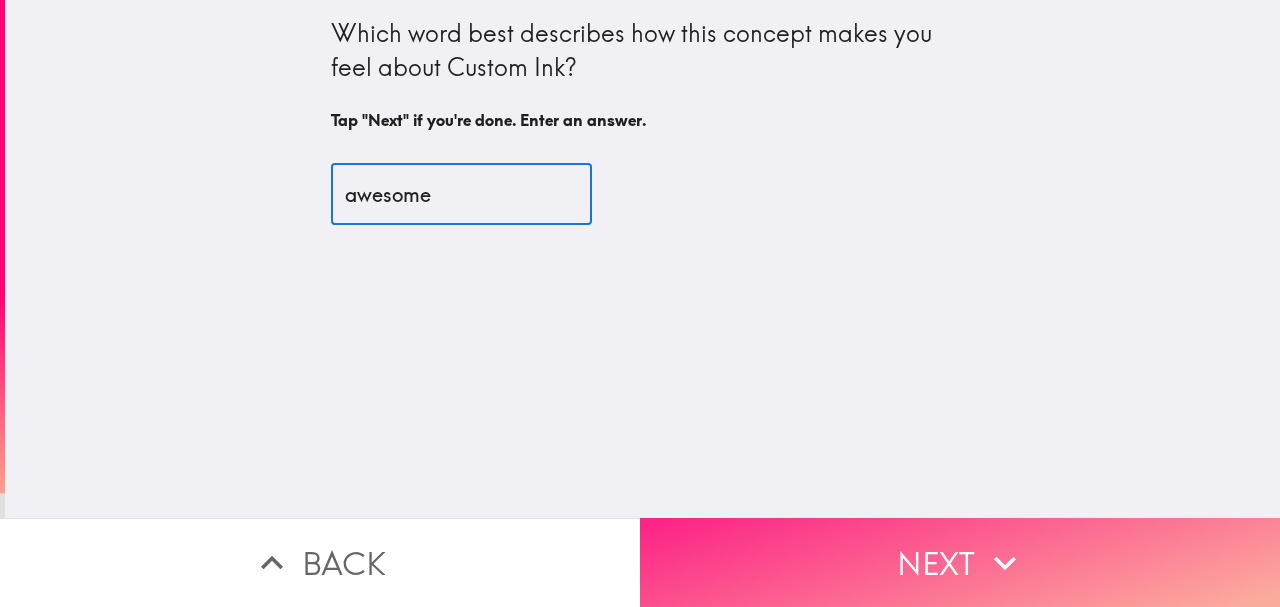type on "awesome" 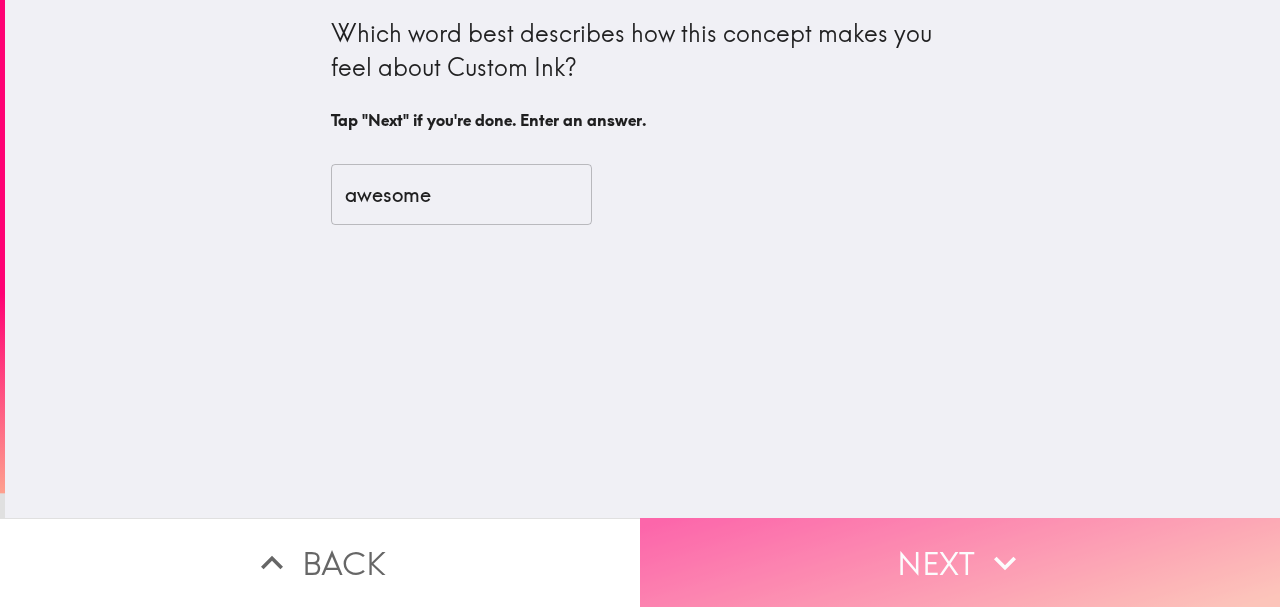 click on "Next" at bounding box center (960, 562) 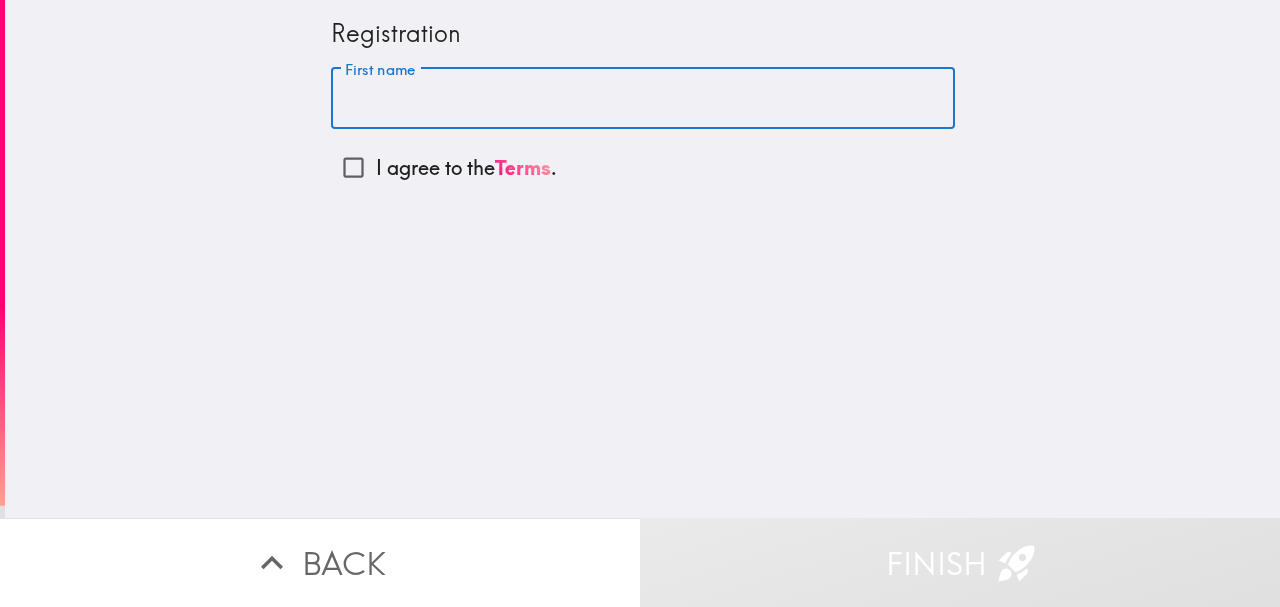 click on "First name" at bounding box center [643, 99] 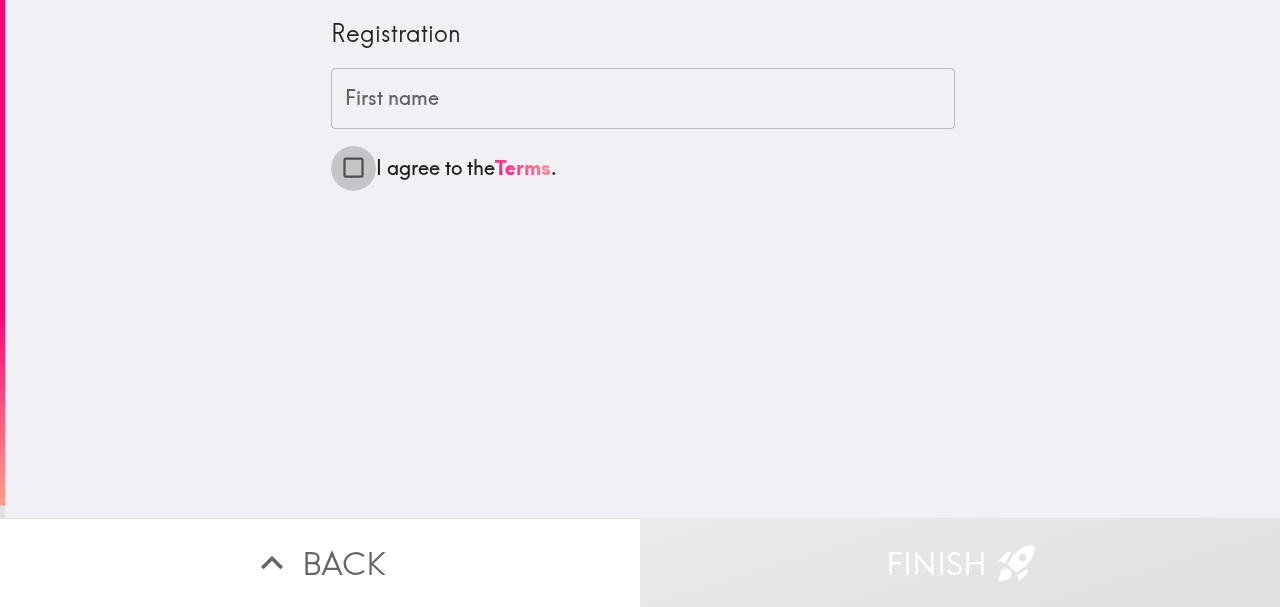 click on "I agree to the  Terms ." at bounding box center [353, 167] 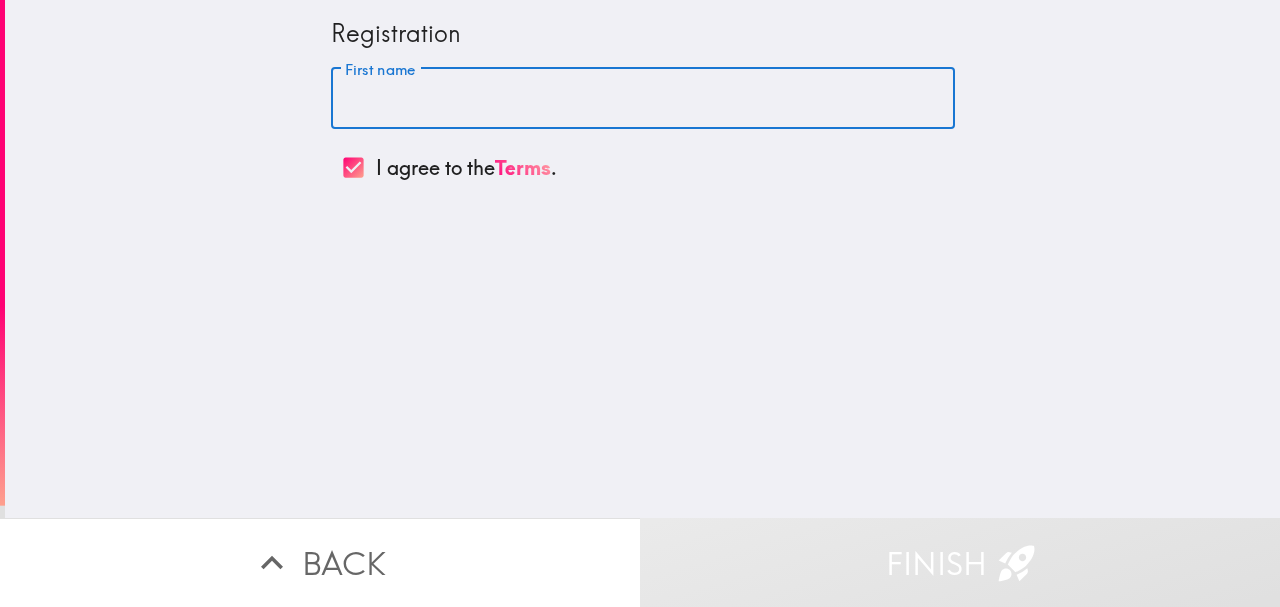 click on "First name" at bounding box center (643, 99) 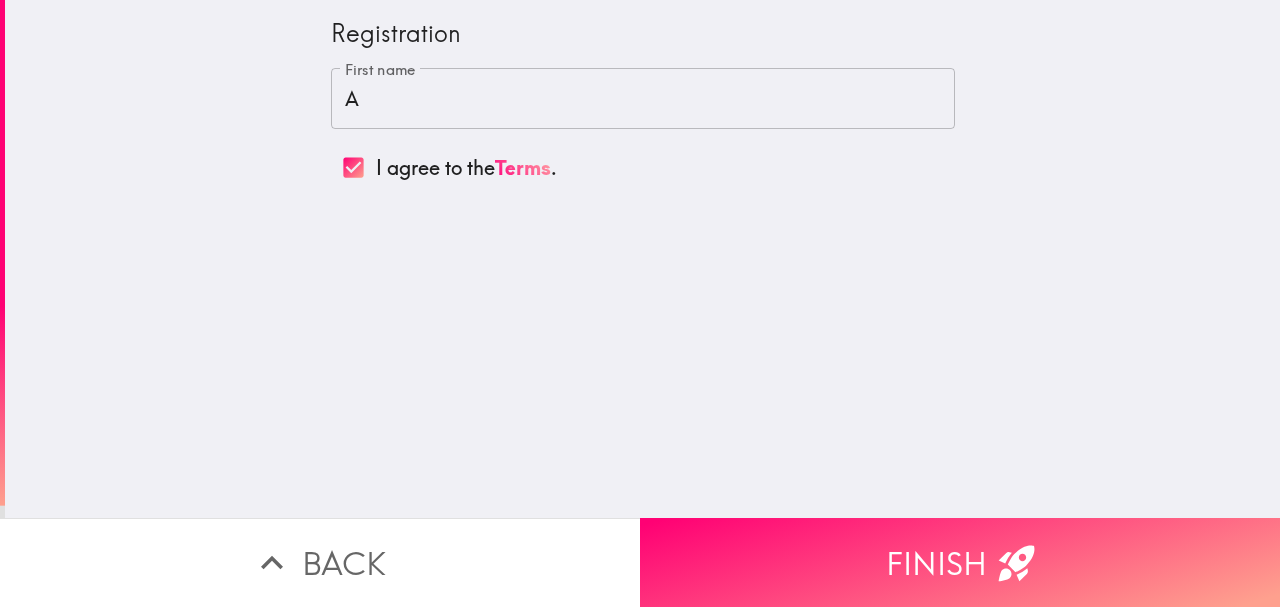 click on "Registration First name A First name I agree to the  Terms ." at bounding box center [642, 259] 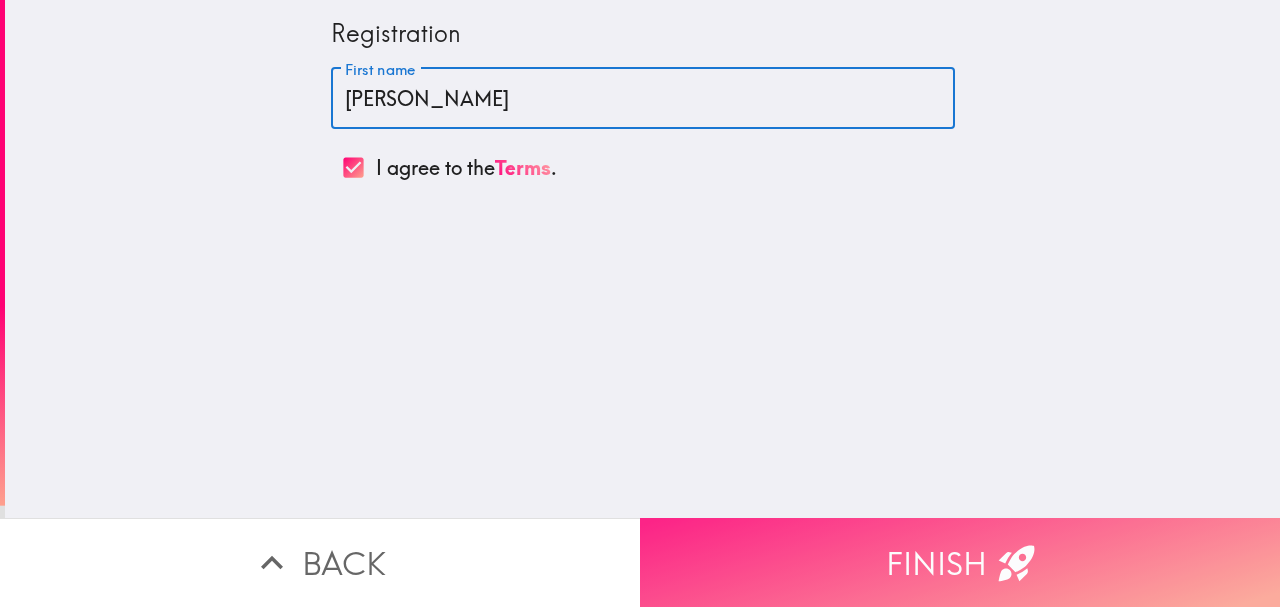 type on "[PERSON_NAME]" 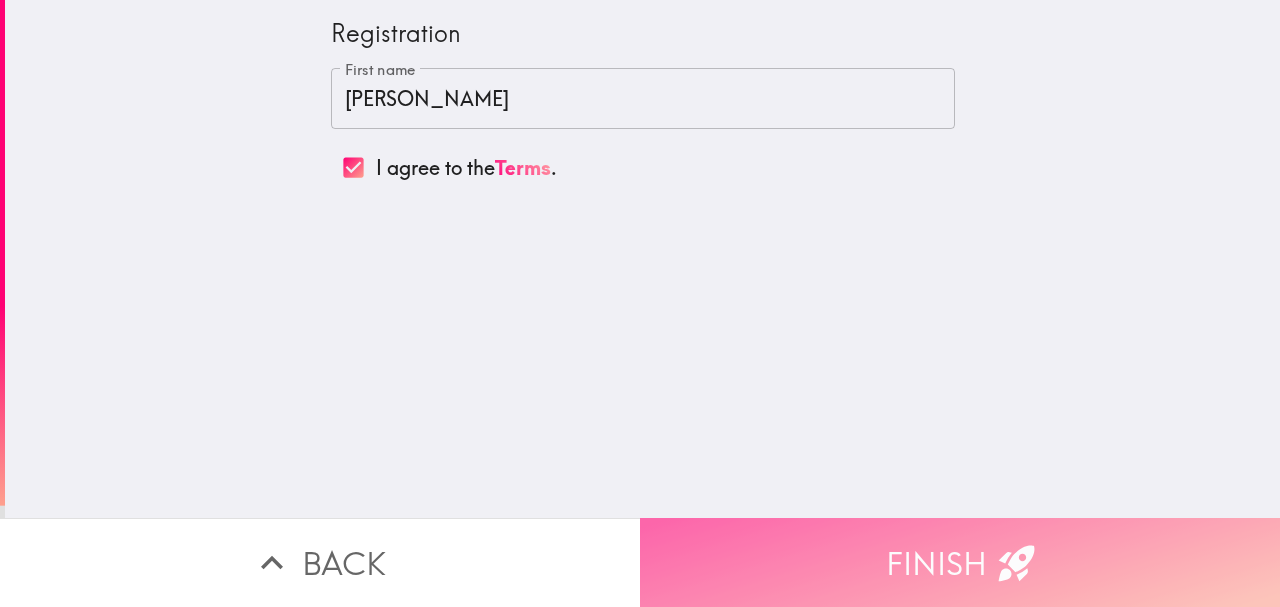 click on "Finish" at bounding box center [960, 562] 